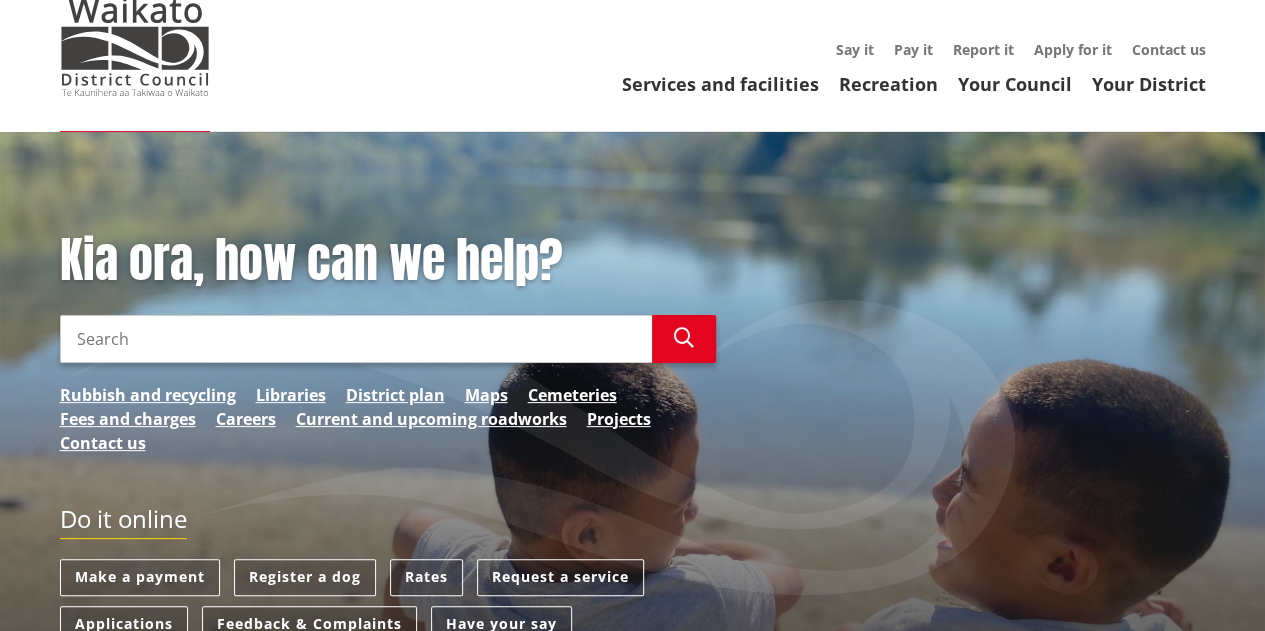 scroll, scrollTop: 100, scrollLeft: 0, axis: vertical 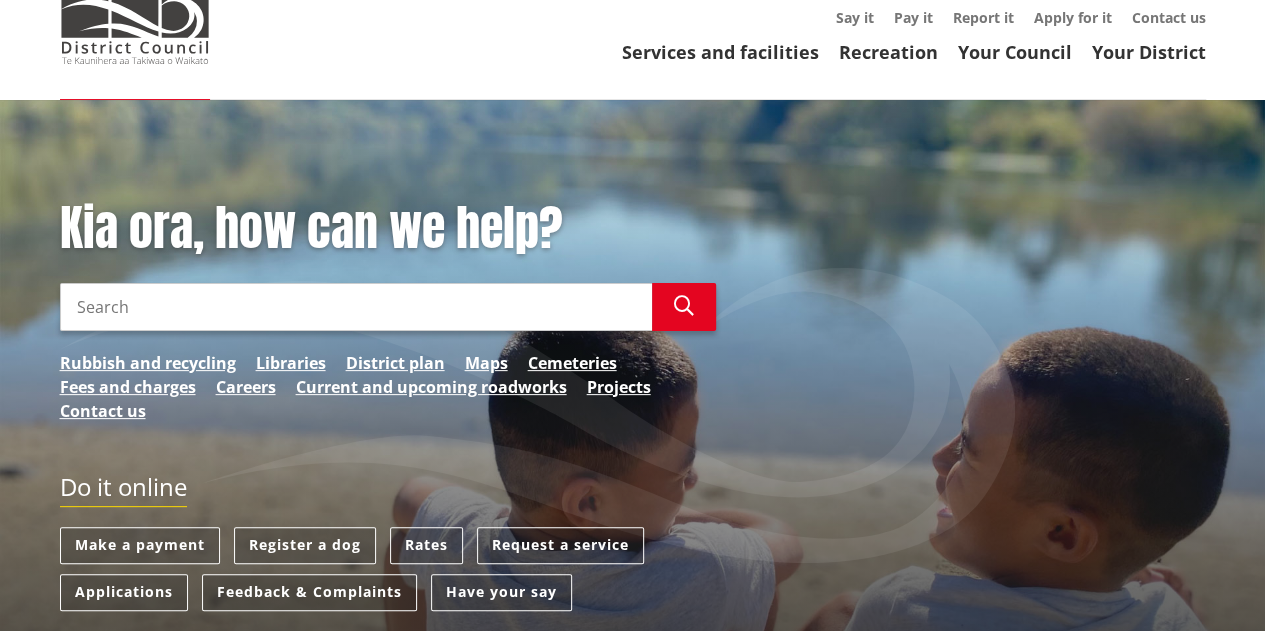 click on "Search" at bounding box center [356, 307] 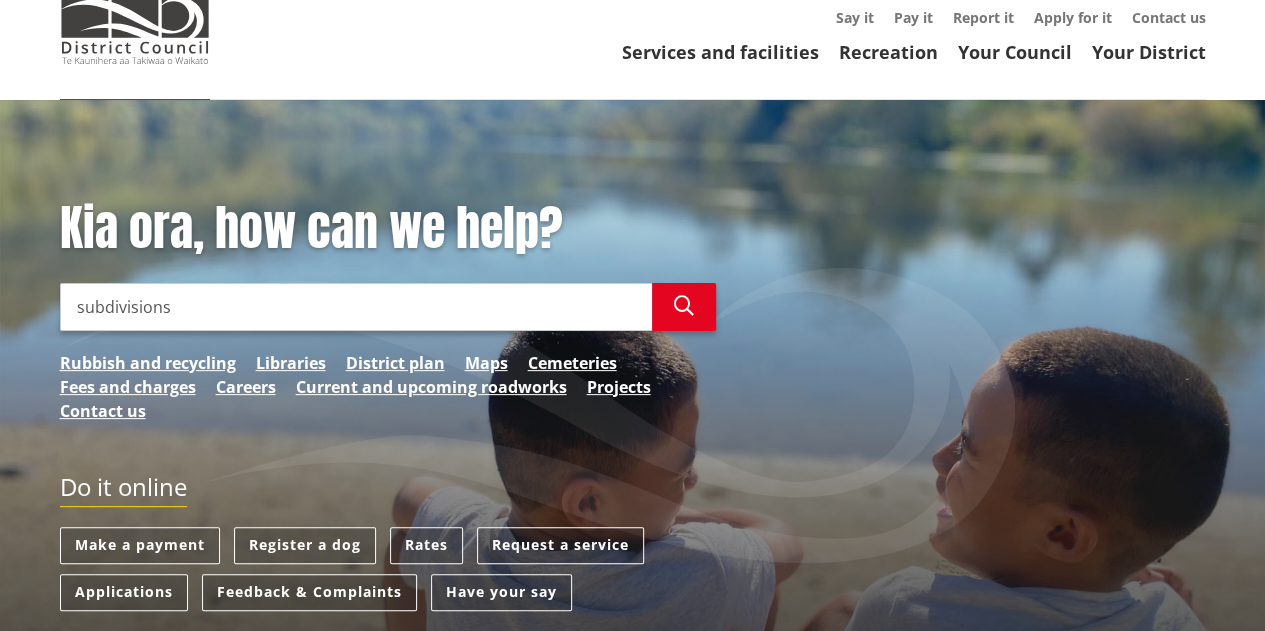 type on "subdivisions" 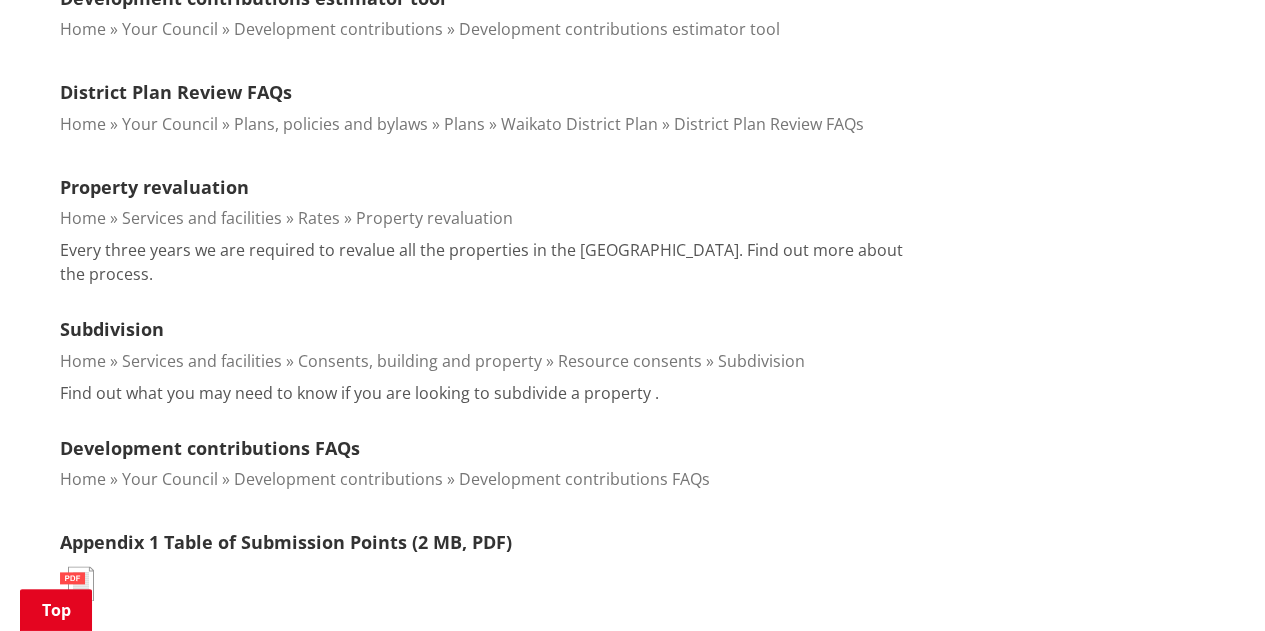 scroll, scrollTop: 900, scrollLeft: 0, axis: vertical 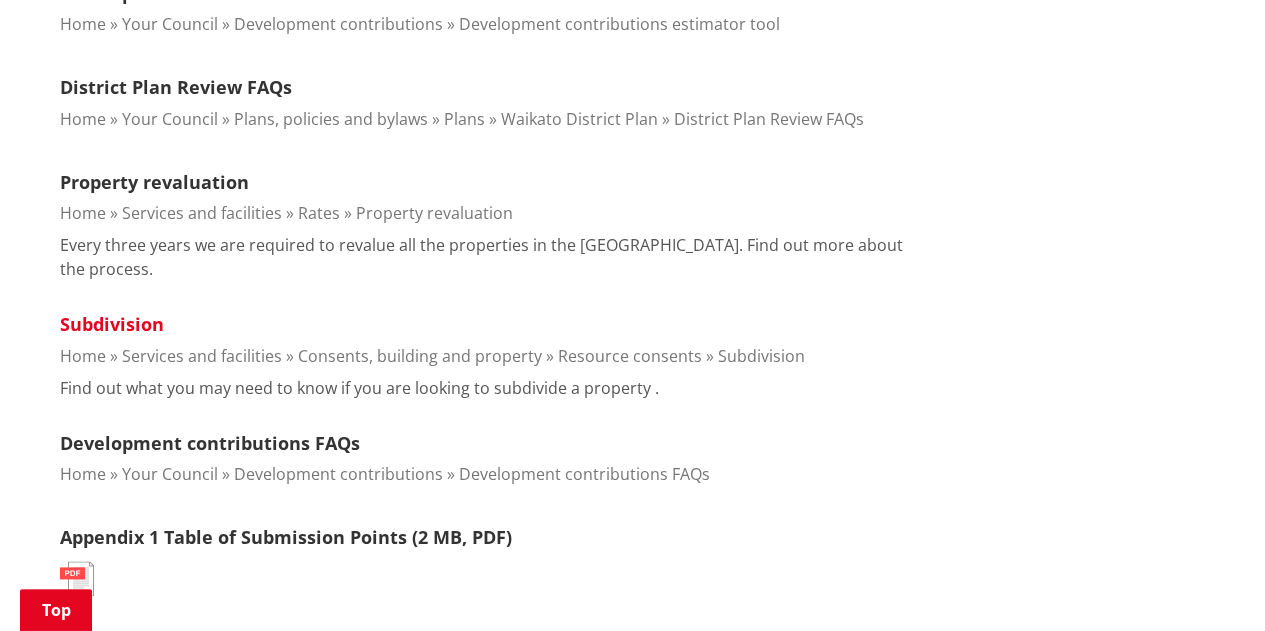 click on "Subdivision" at bounding box center (112, 324) 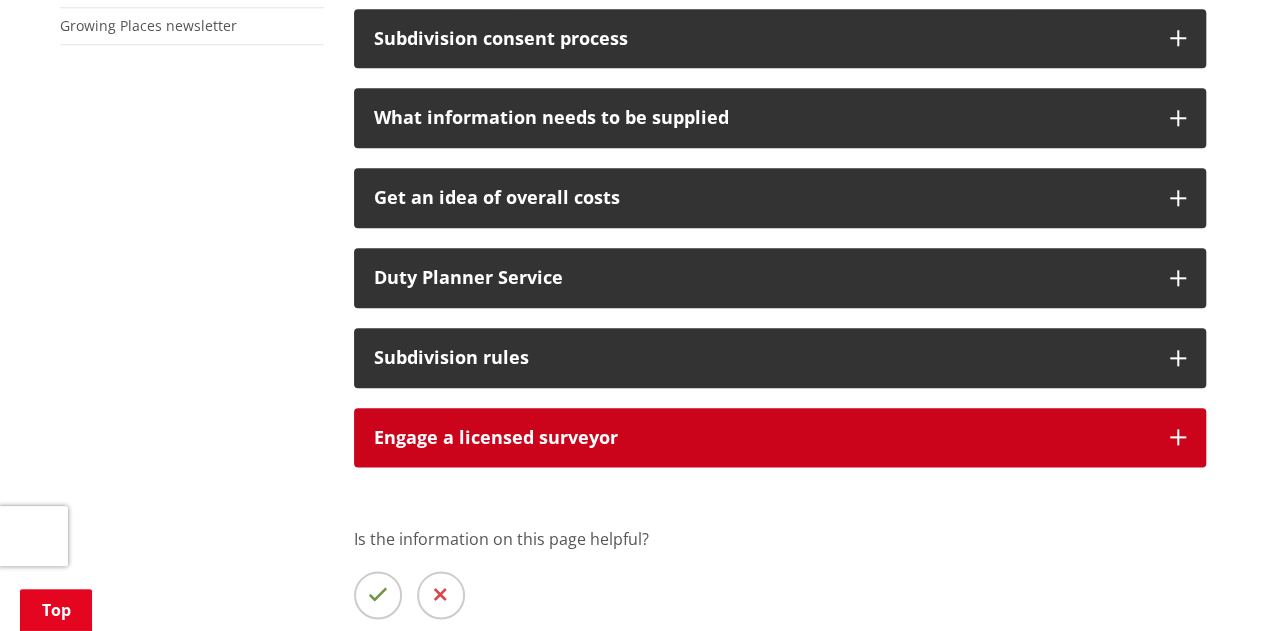 scroll, scrollTop: 1000, scrollLeft: 0, axis: vertical 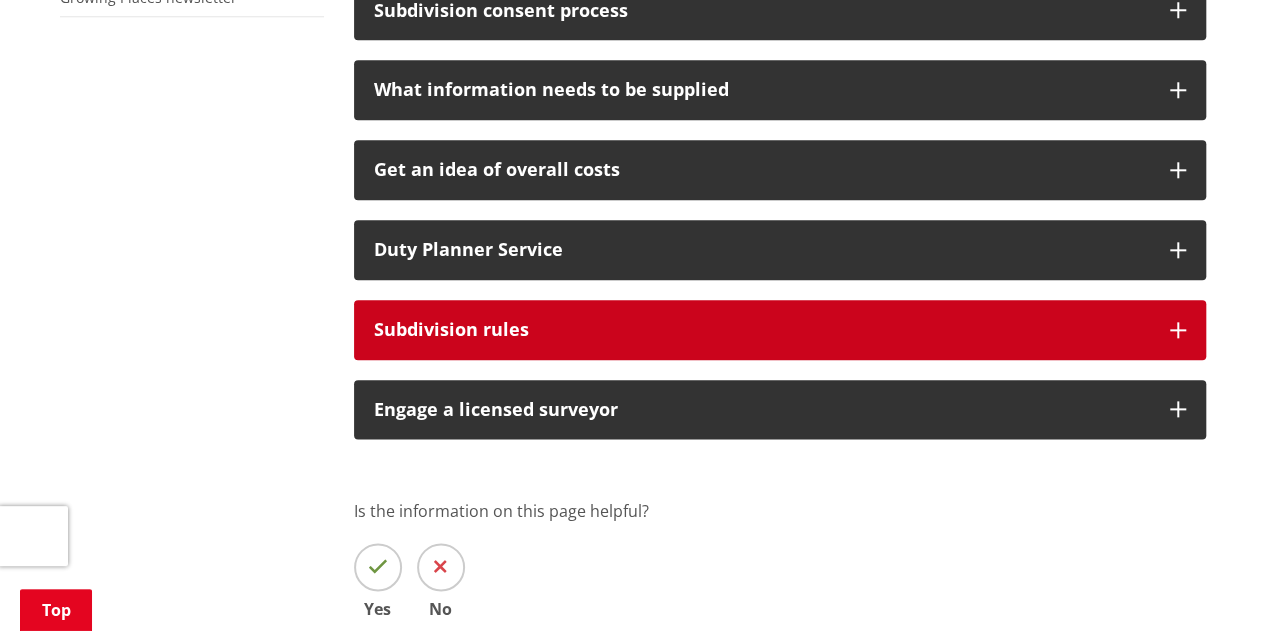 click at bounding box center (1178, 330) 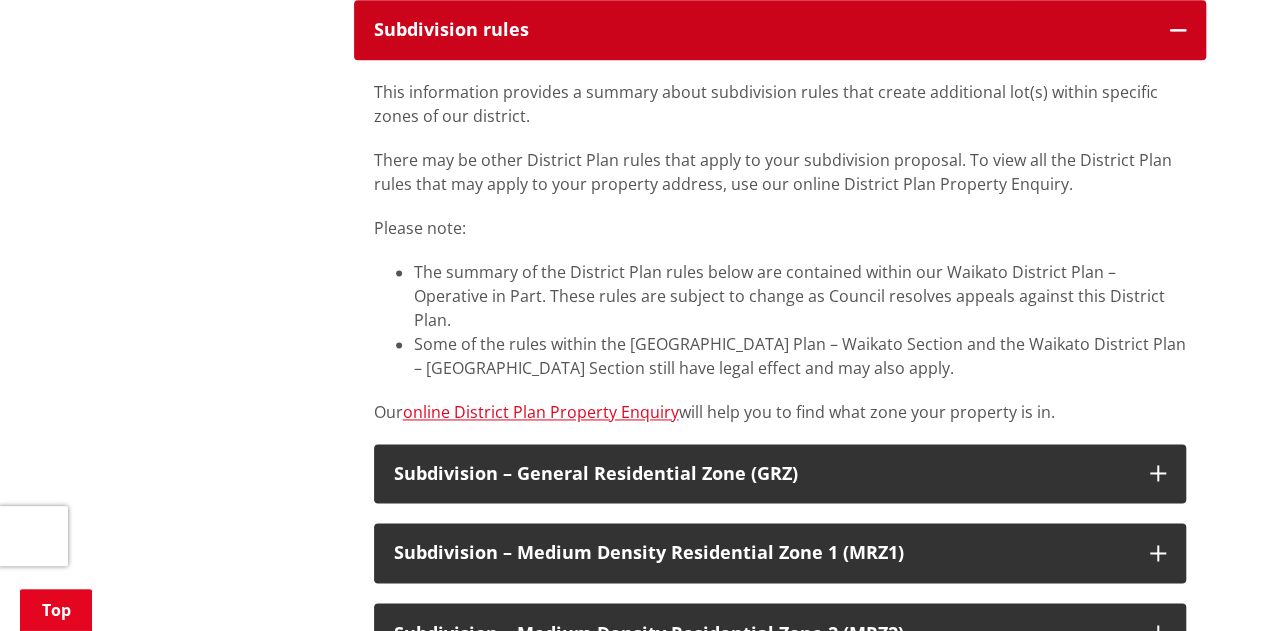 scroll, scrollTop: 1200, scrollLeft: 0, axis: vertical 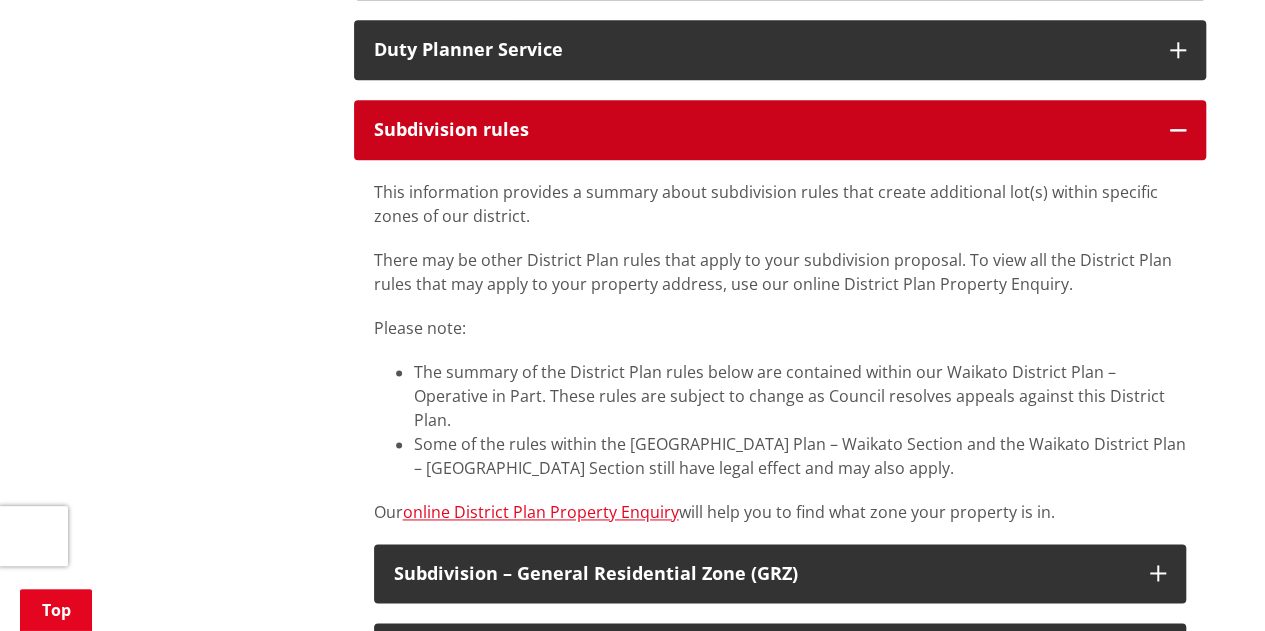 click on "Subdivision rules" at bounding box center (780, 130) 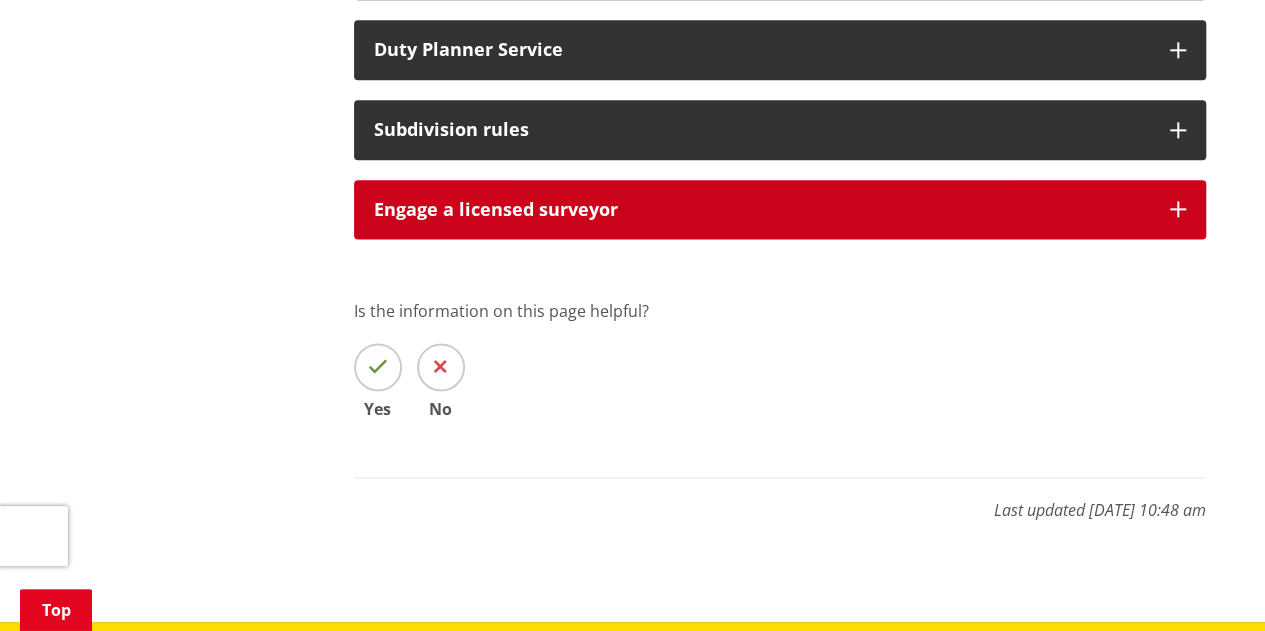 click on "Engage a licensed surveyor" at bounding box center [780, 210] 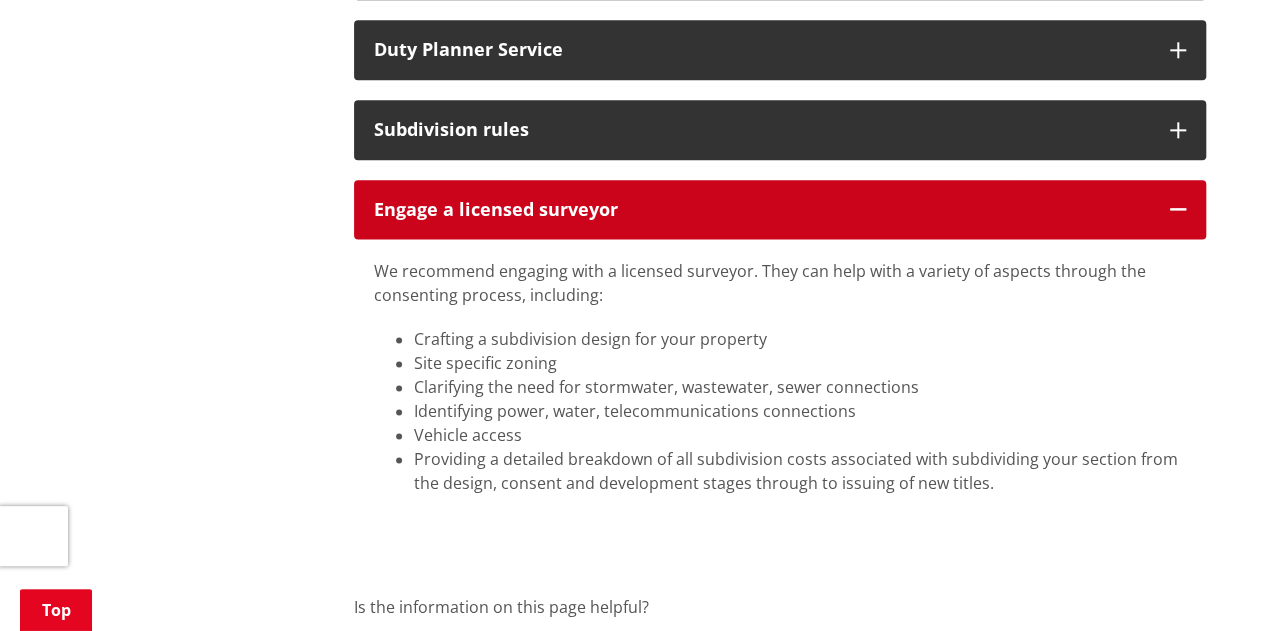 click on "Engage a licensed surveyor" at bounding box center [780, 210] 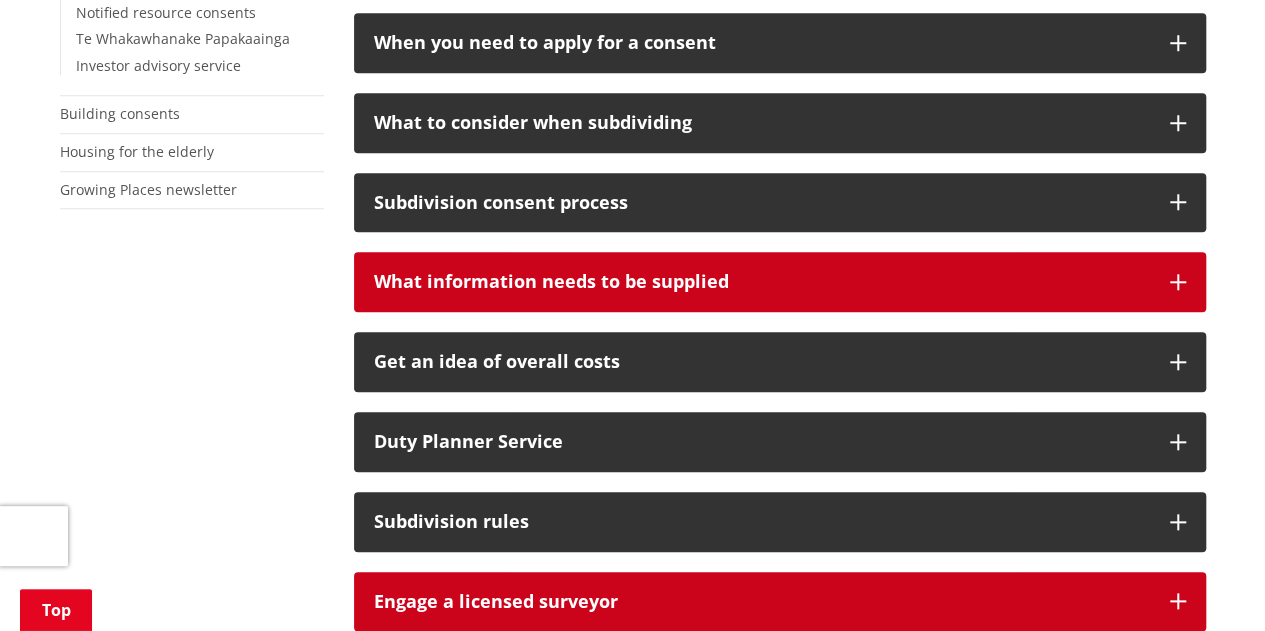 scroll, scrollTop: 800, scrollLeft: 0, axis: vertical 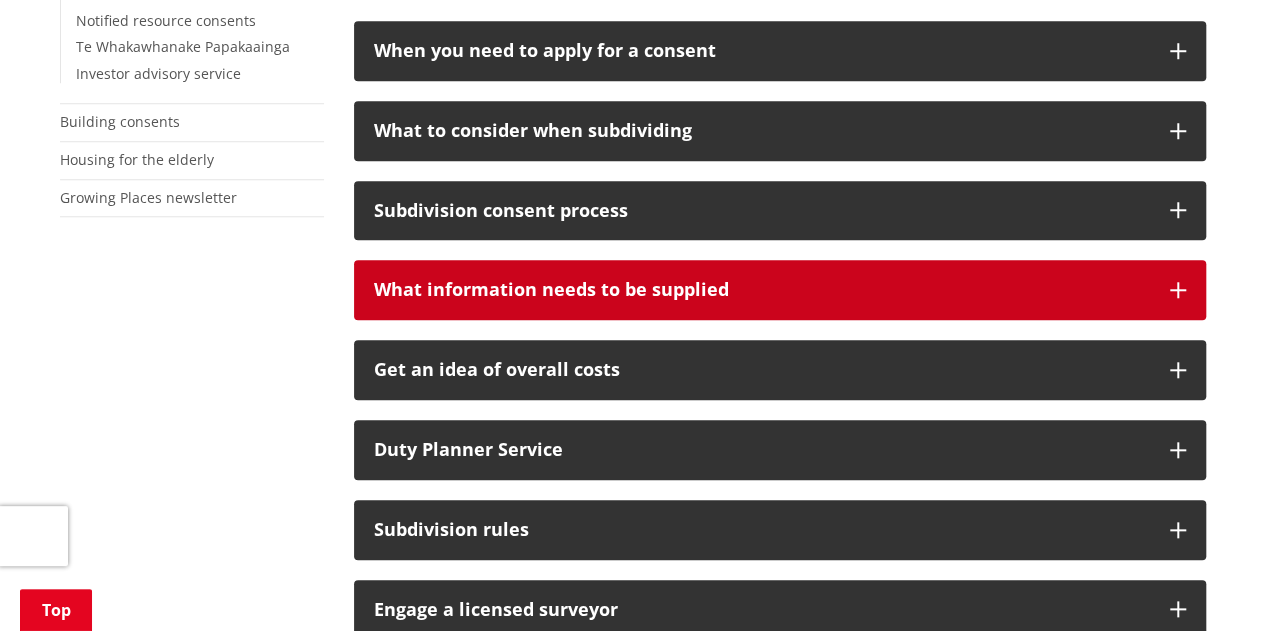 click on "What information needs to be supplied" at bounding box center (780, 290) 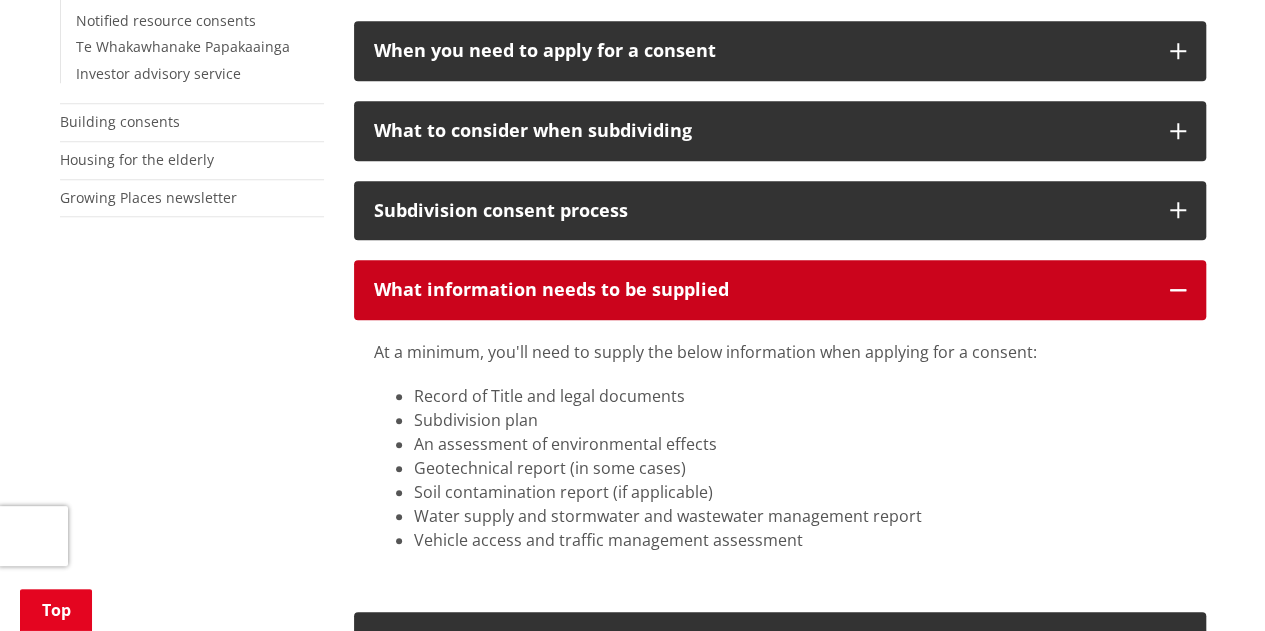 click on "What information needs to be supplied" at bounding box center [780, 290] 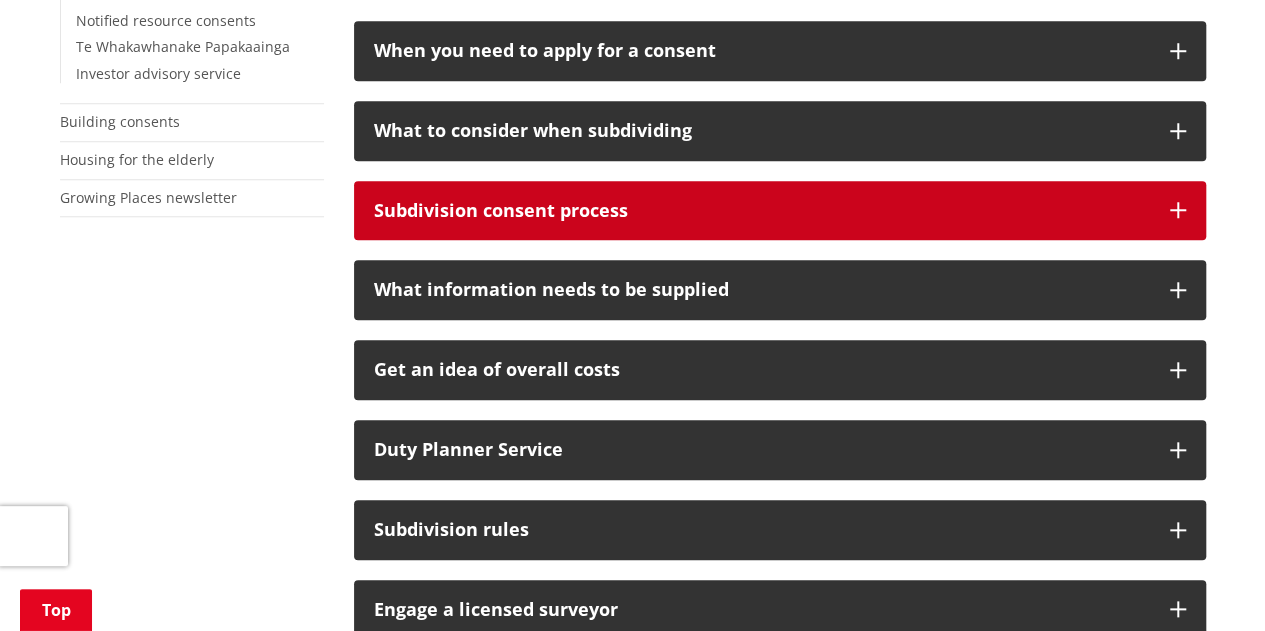 click on "Subdivision consent process" at bounding box center [780, 211] 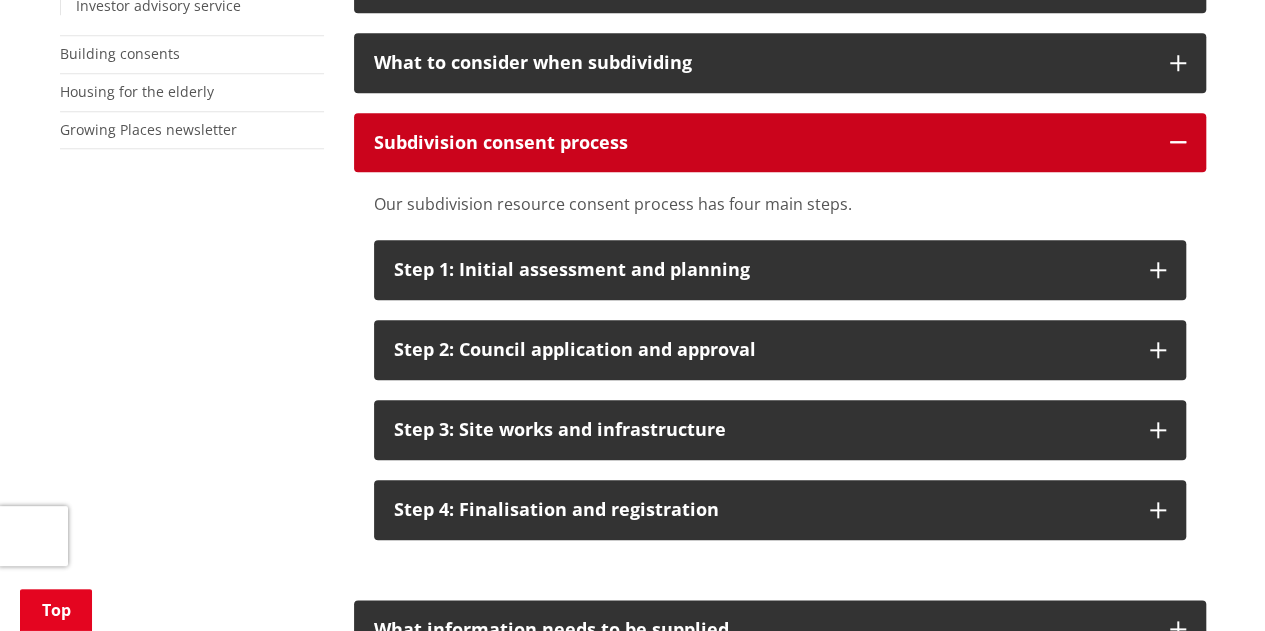 scroll, scrollTop: 900, scrollLeft: 0, axis: vertical 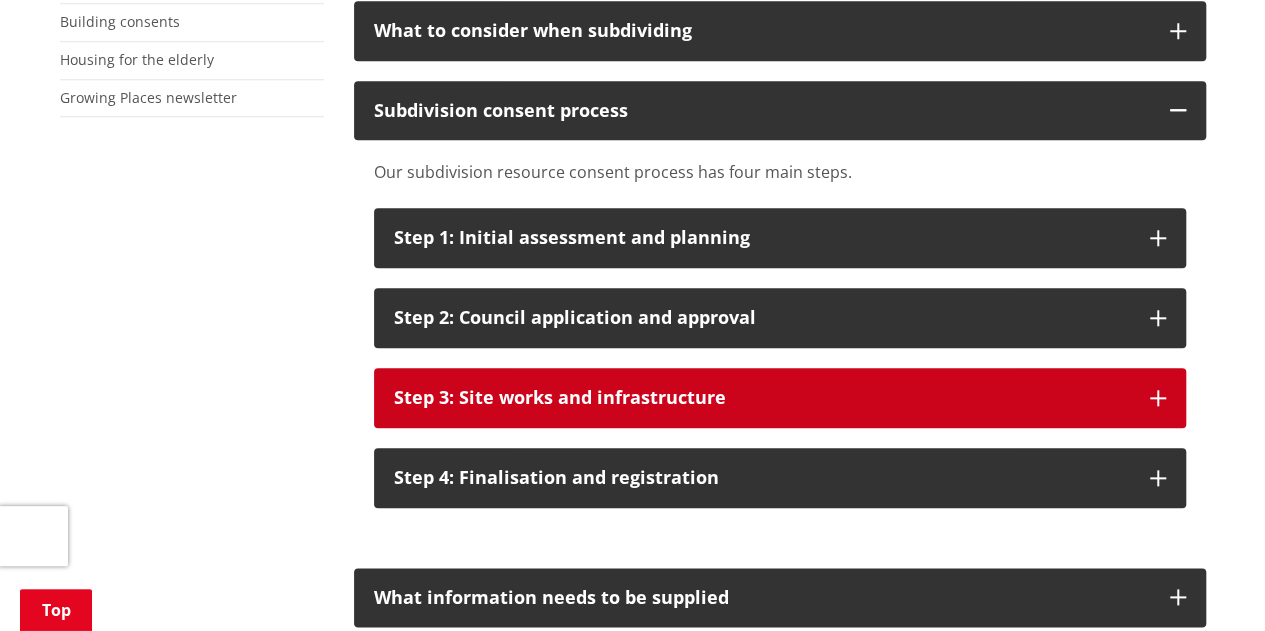click on "Step 3: Site works and infrastructure" at bounding box center [780, 398] 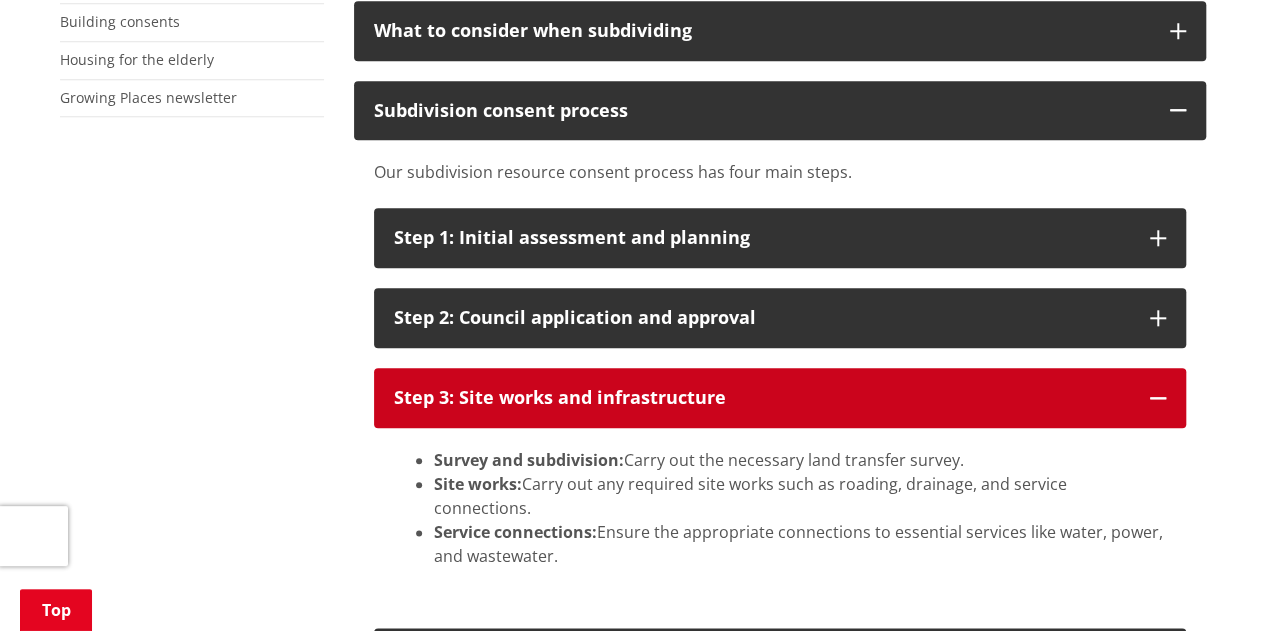 scroll, scrollTop: 1000, scrollLeft: 0, axis: vertical 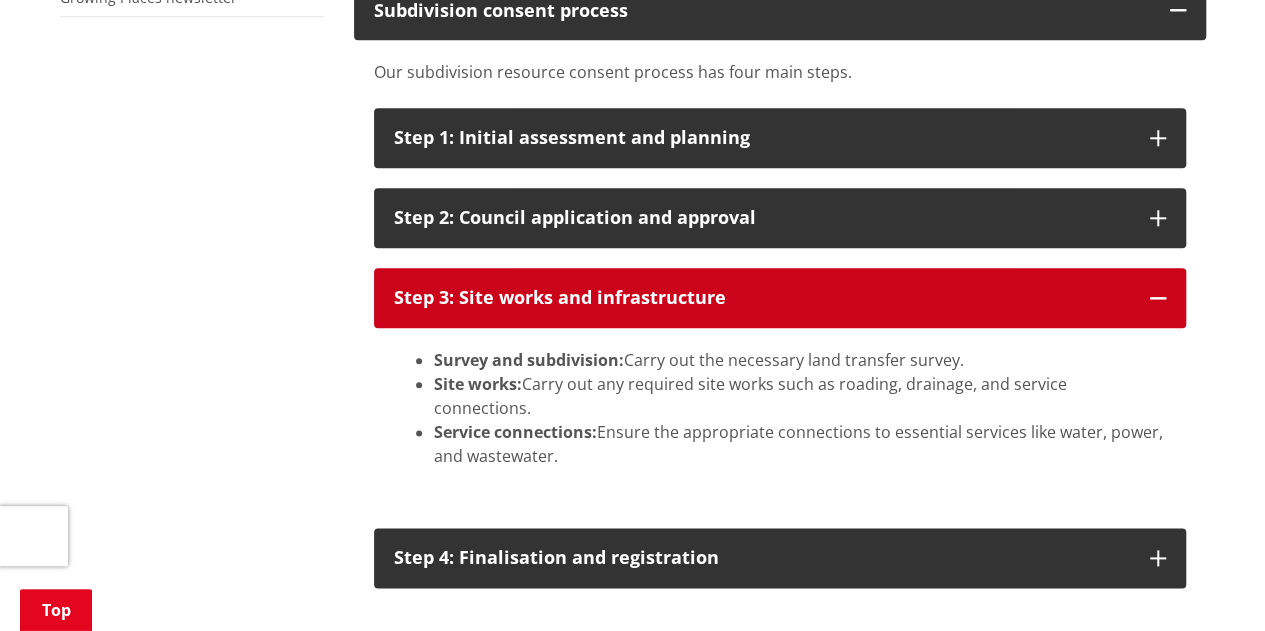 click on "Step 3: Site works and infrastructure" at bounding box center [780, 298] 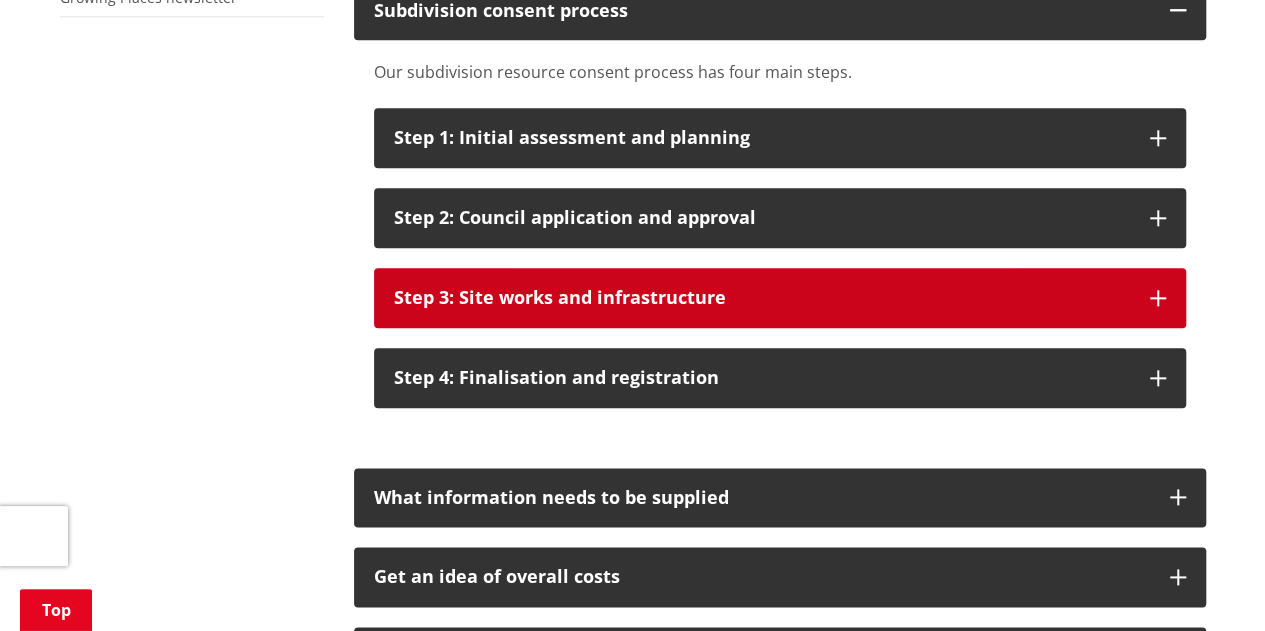 click on "Step 3: Site works and infrastructure" at bounding box center [762, 298] 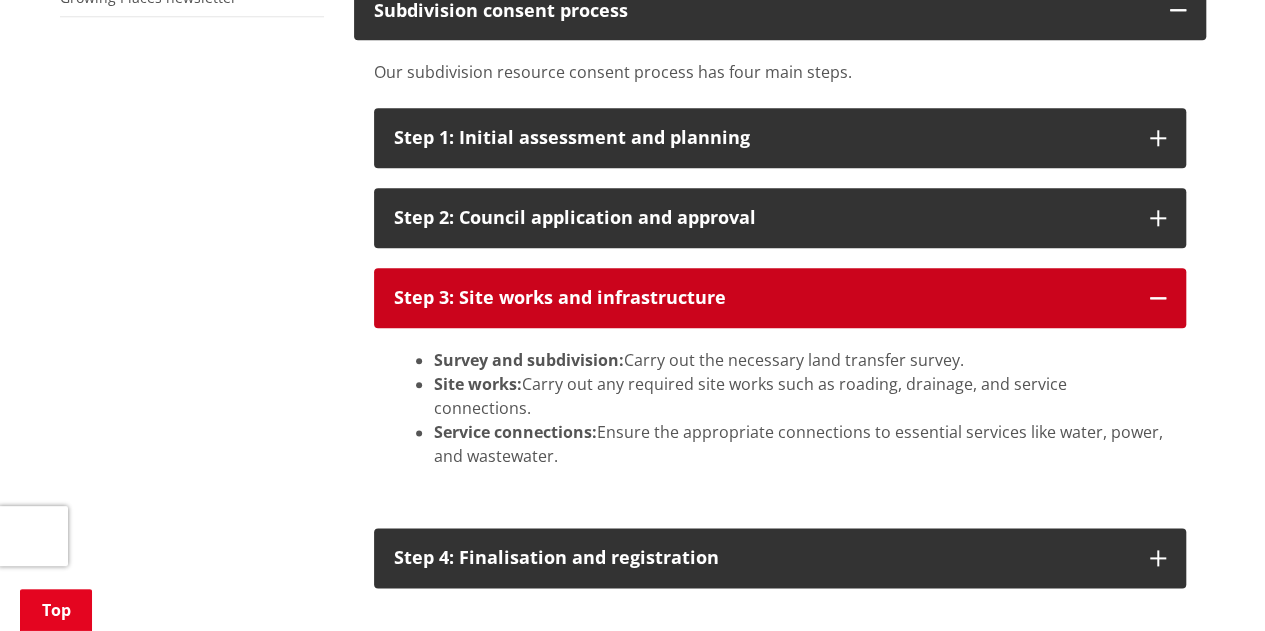 click on "Step 3: Site works and infrastructure" at bounding box center [762, 298] 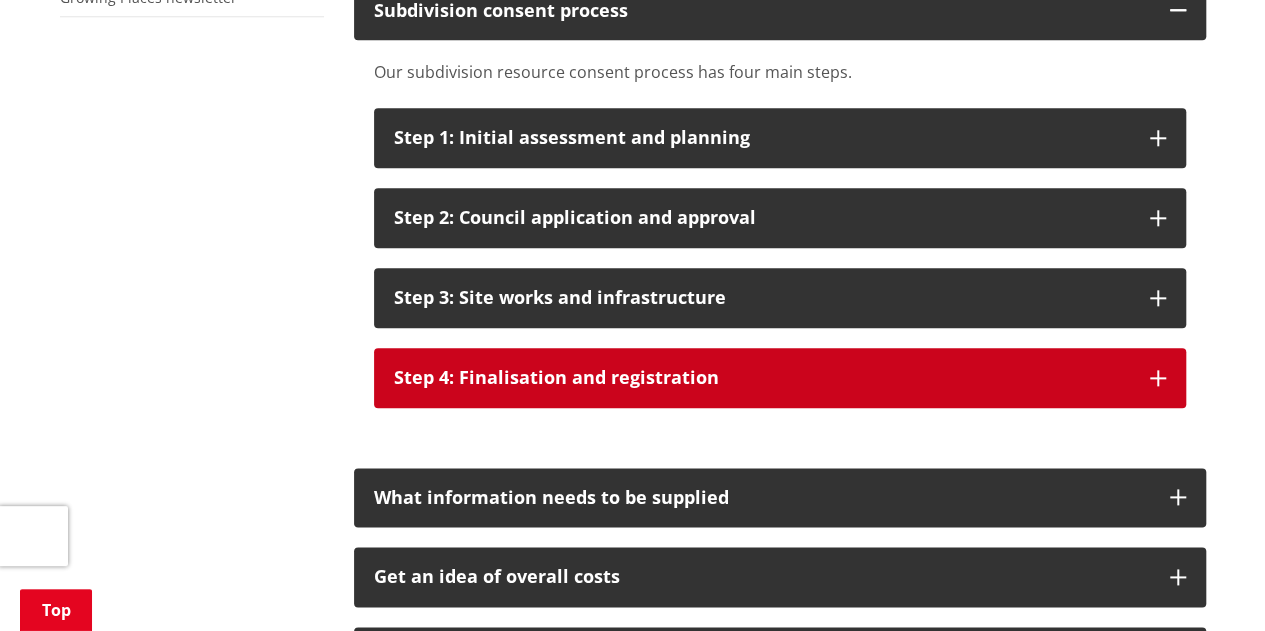 click on "Step 4: Finalisation and registration" at bounding box center (762, 378) 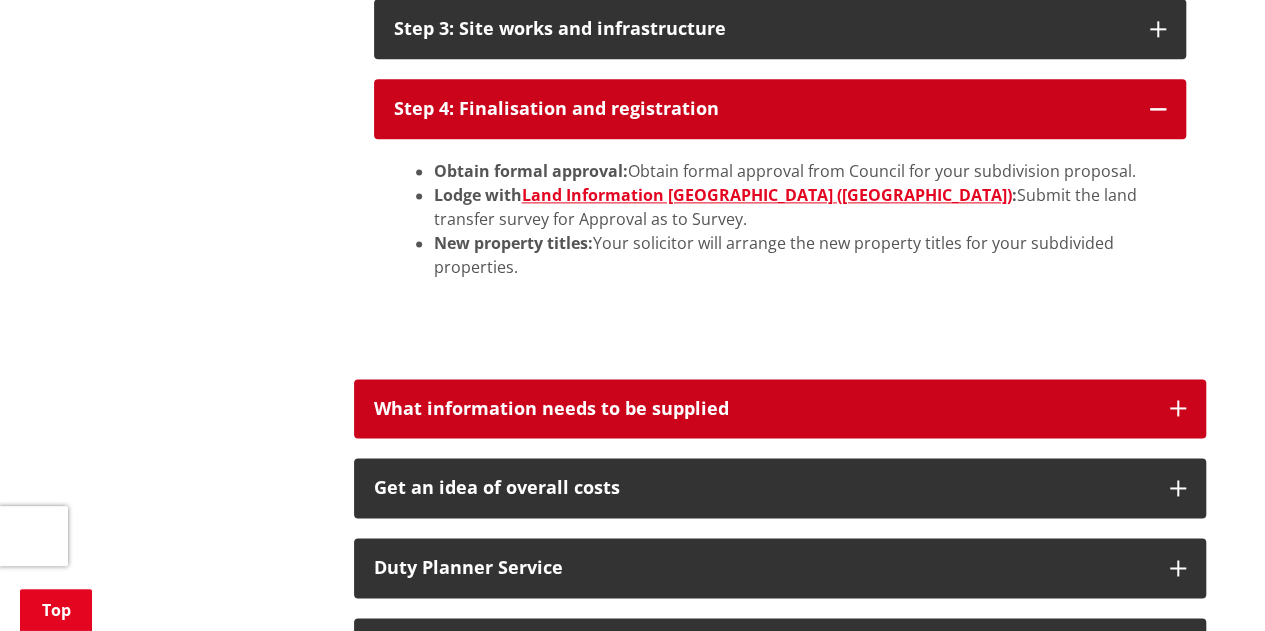 scroll, scrollTop: 1300, scrollLeft: 0, axis: vertical 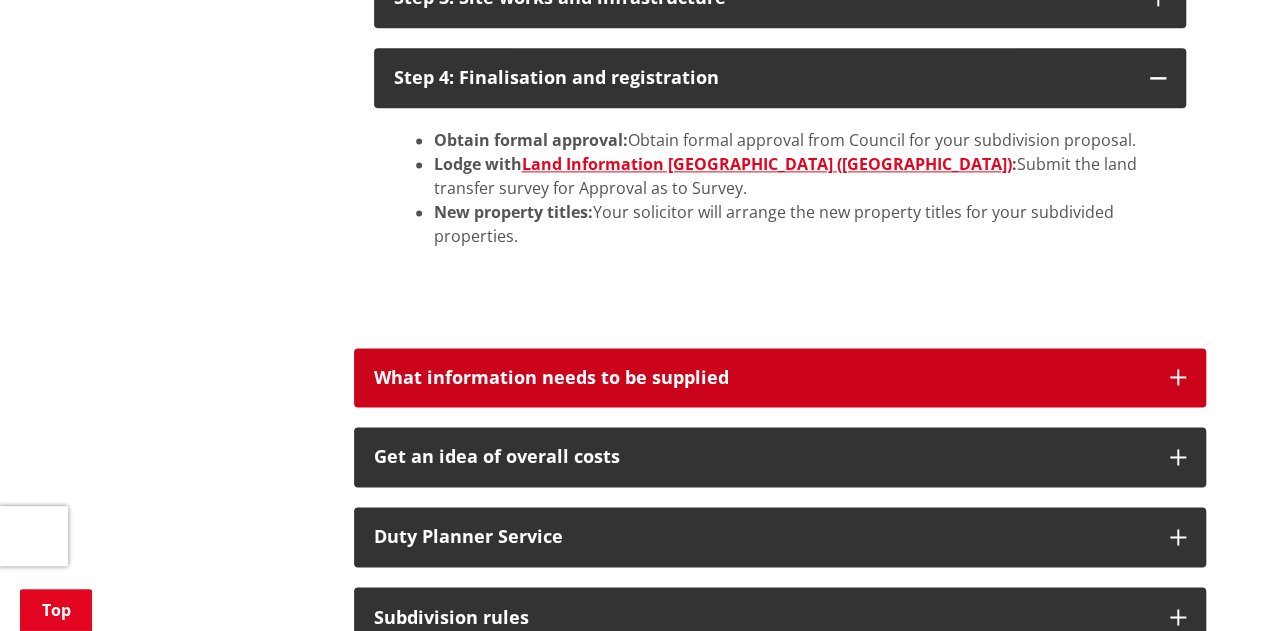 click on "What information needs to be supplied" at bounding box center (762, 378) 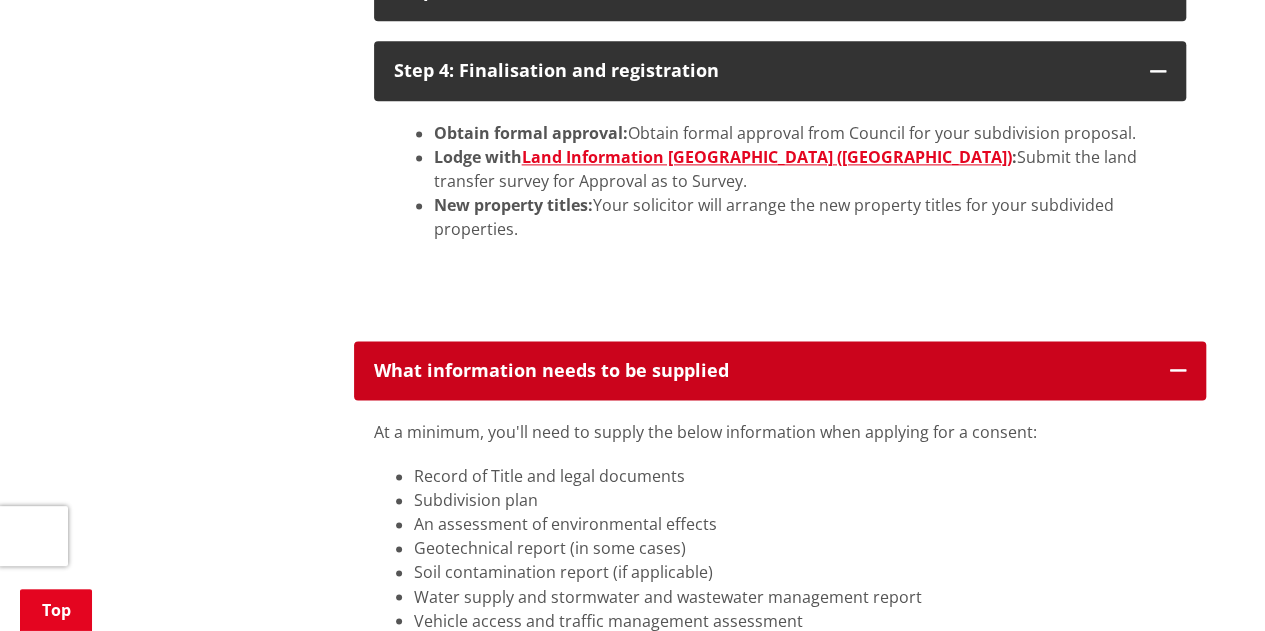 scroll, scrollTop: 1500, scrollLeft: 0, axis: vertical 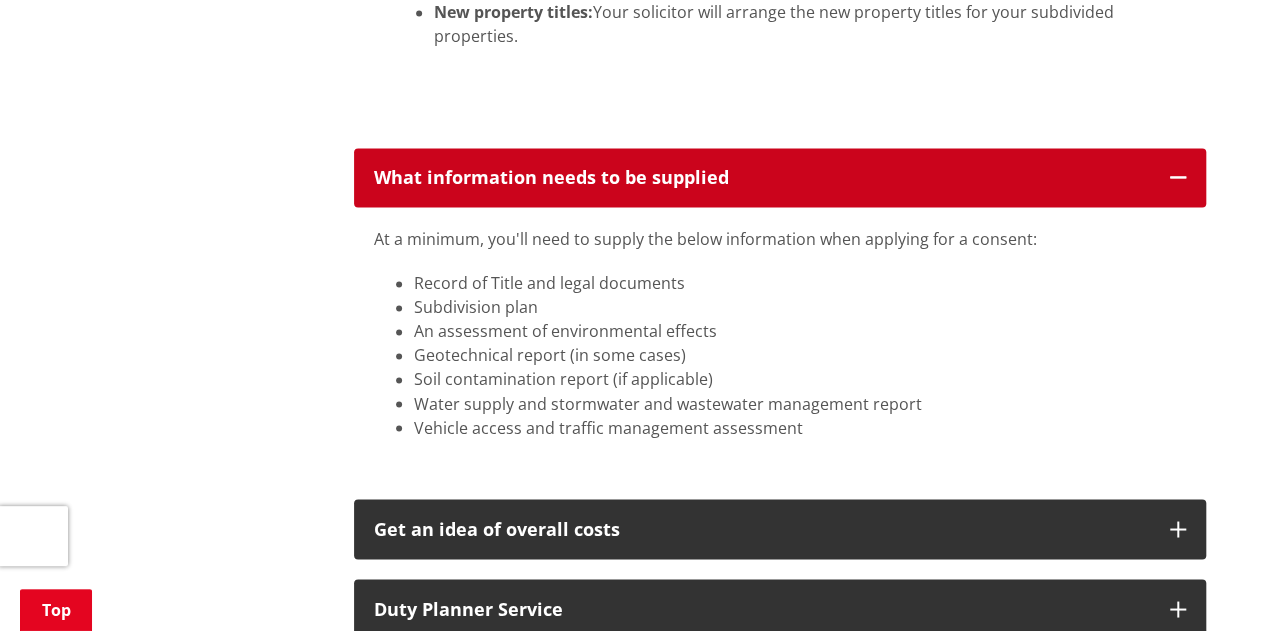 click at bounding box center (1178, 177) 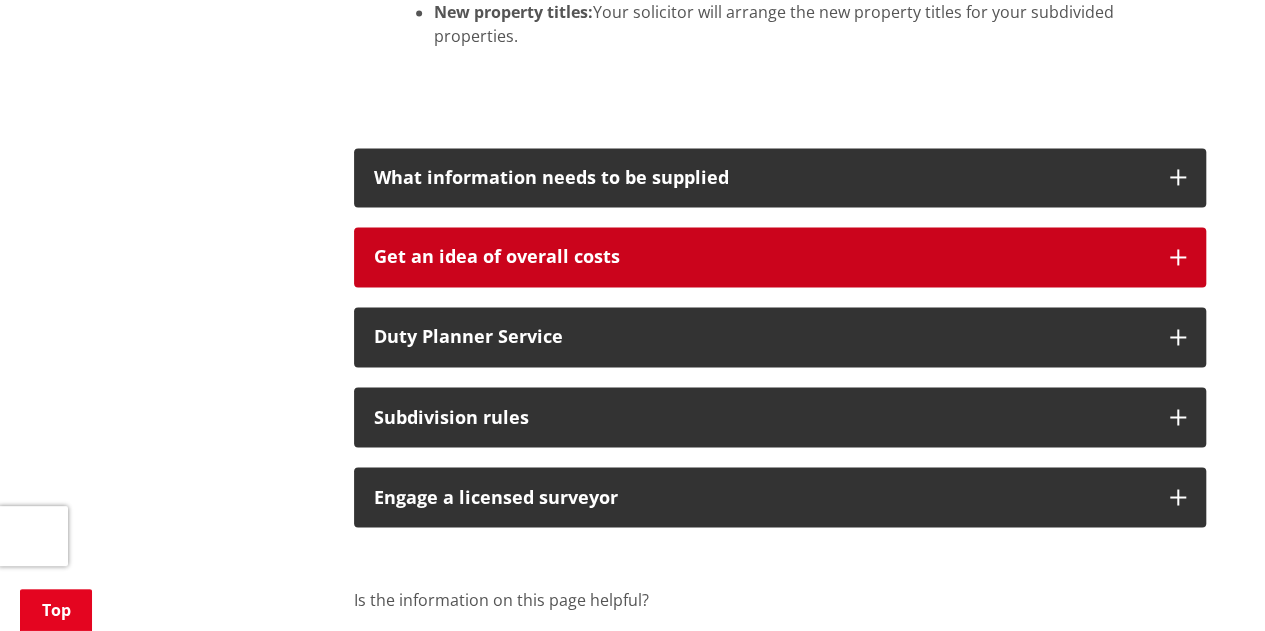 click on "Get an idea of overall costs" at bounding box center [762, 257] 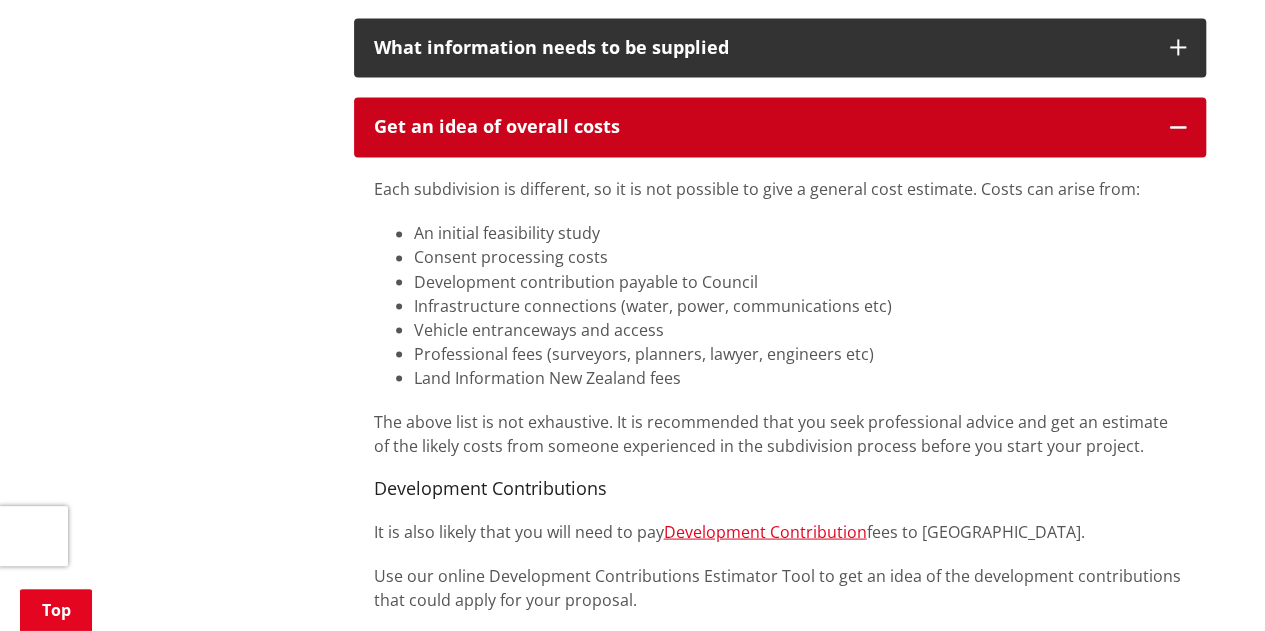 scroll, scrollTop: 1600, scrollLeft: 0, axis: vertical 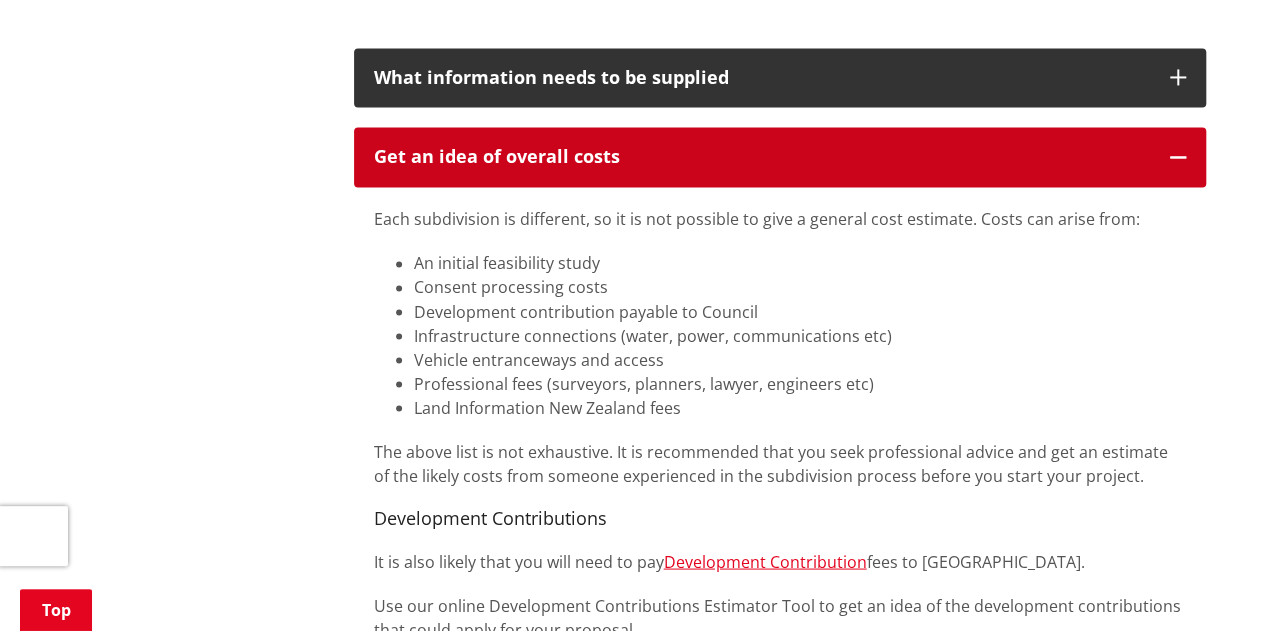 click on "Get an idea of overall costs" at bounding box center [780, 157] 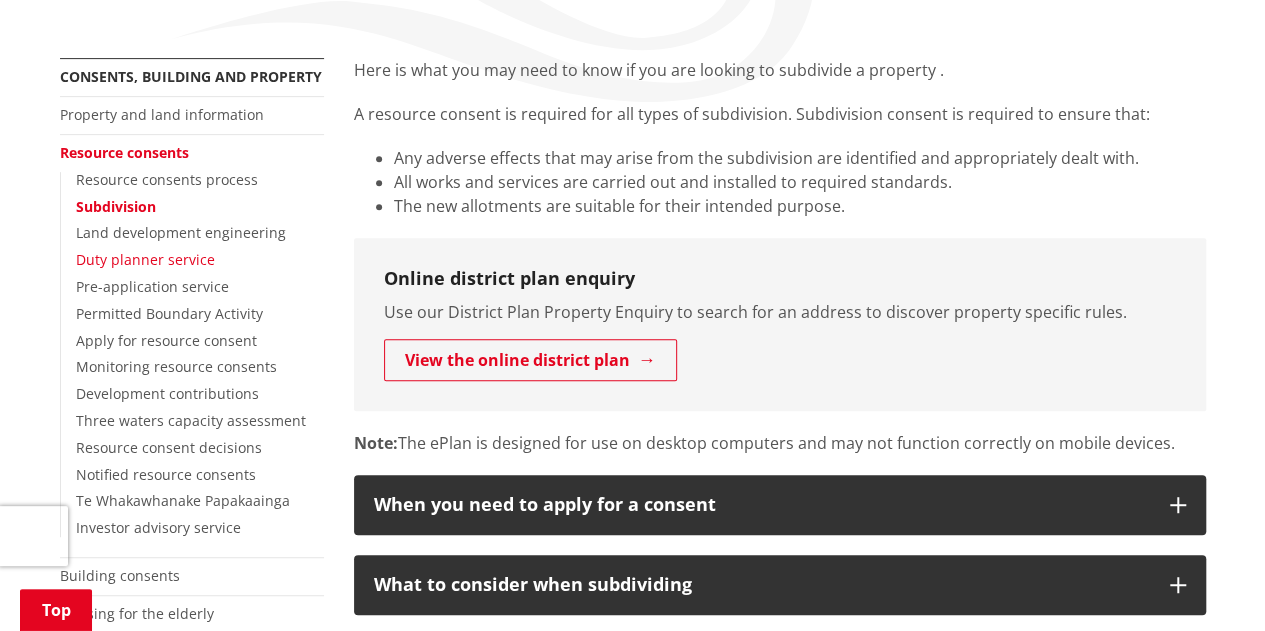 scroll, scrollTop: 300, scrollLeft: 0, axis: vertical 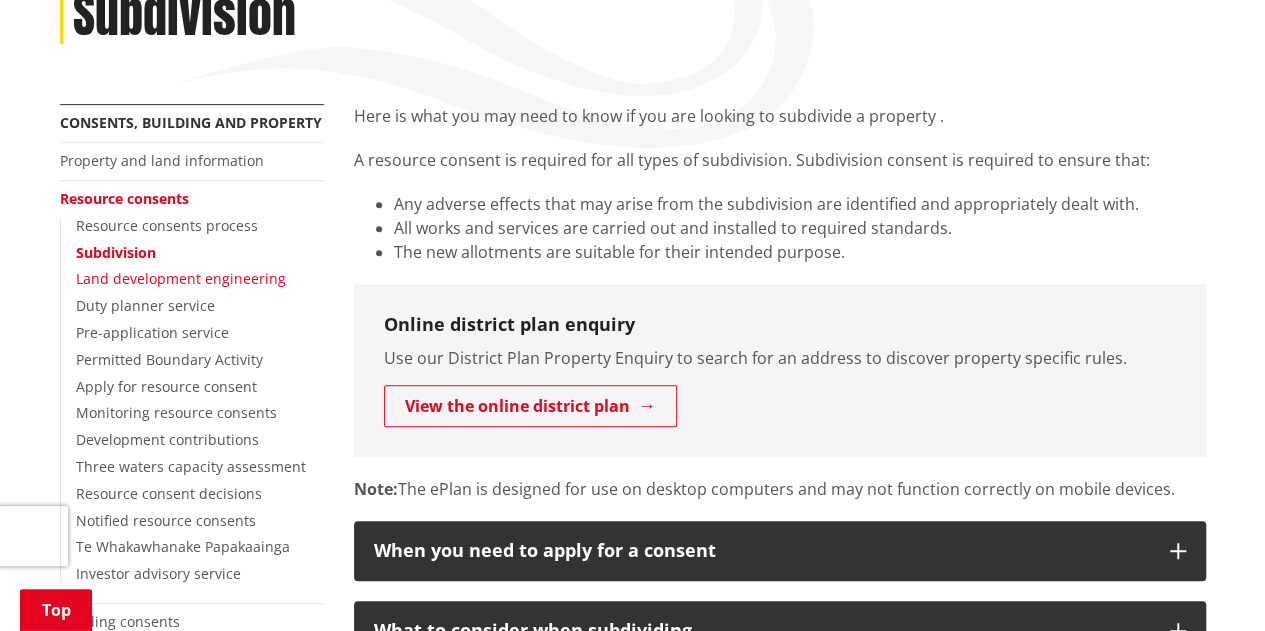 click on "Land development engineering" at bounding box center [181, 278] 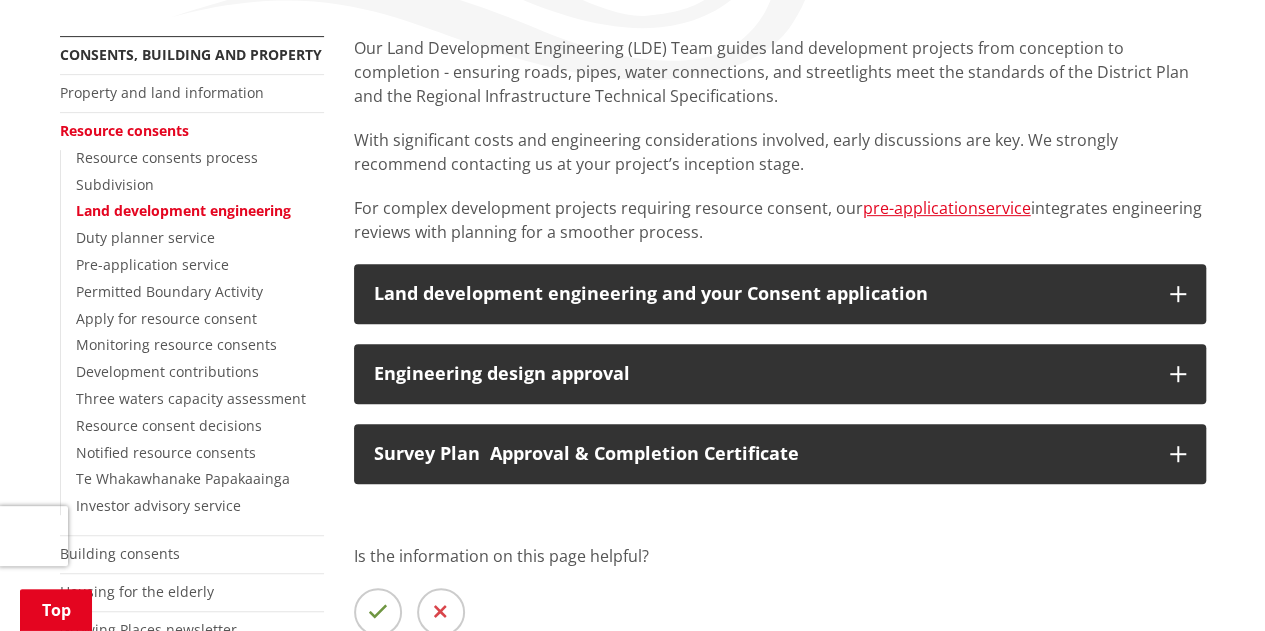scroll, scrollTop: 400, scrollLeft: 0, axis: vertical 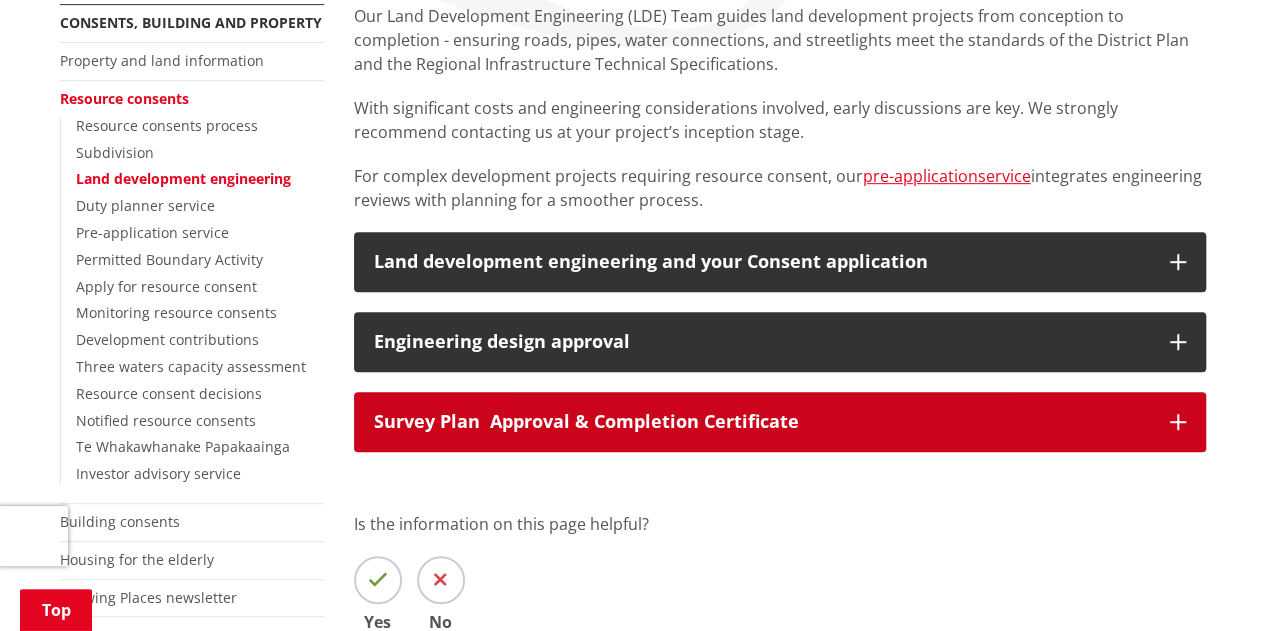 click at bounding box center (1178, 422) 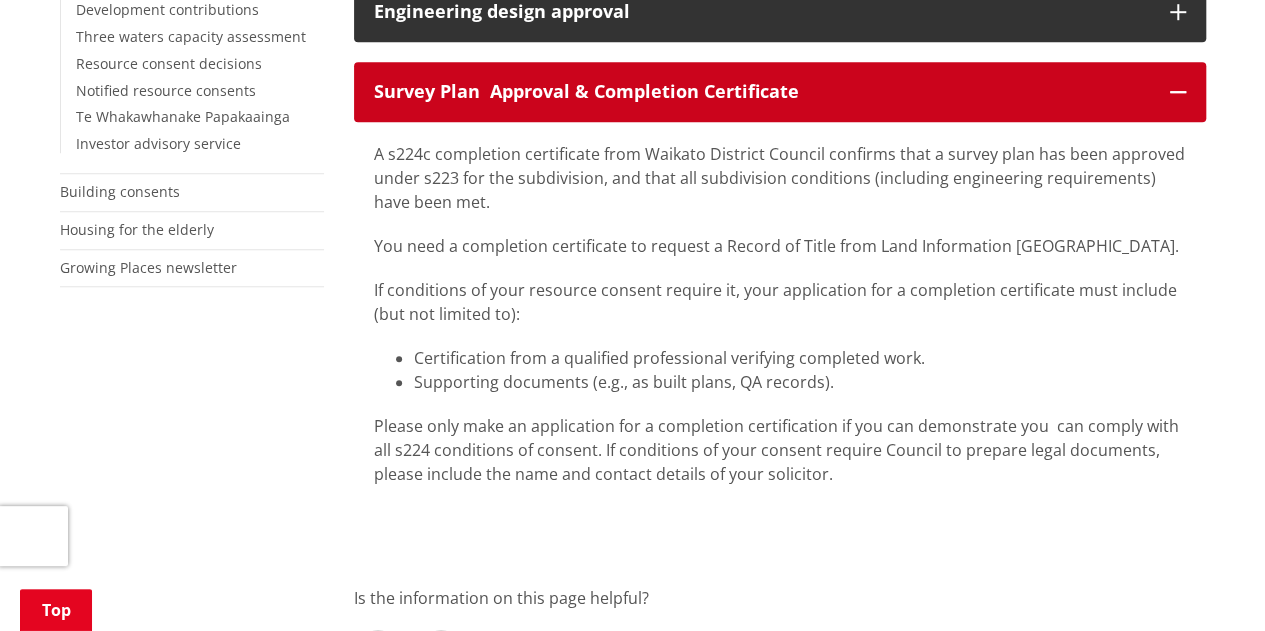 scroll, scrollTop: 700, scrollLeft: 0, axis: vertical 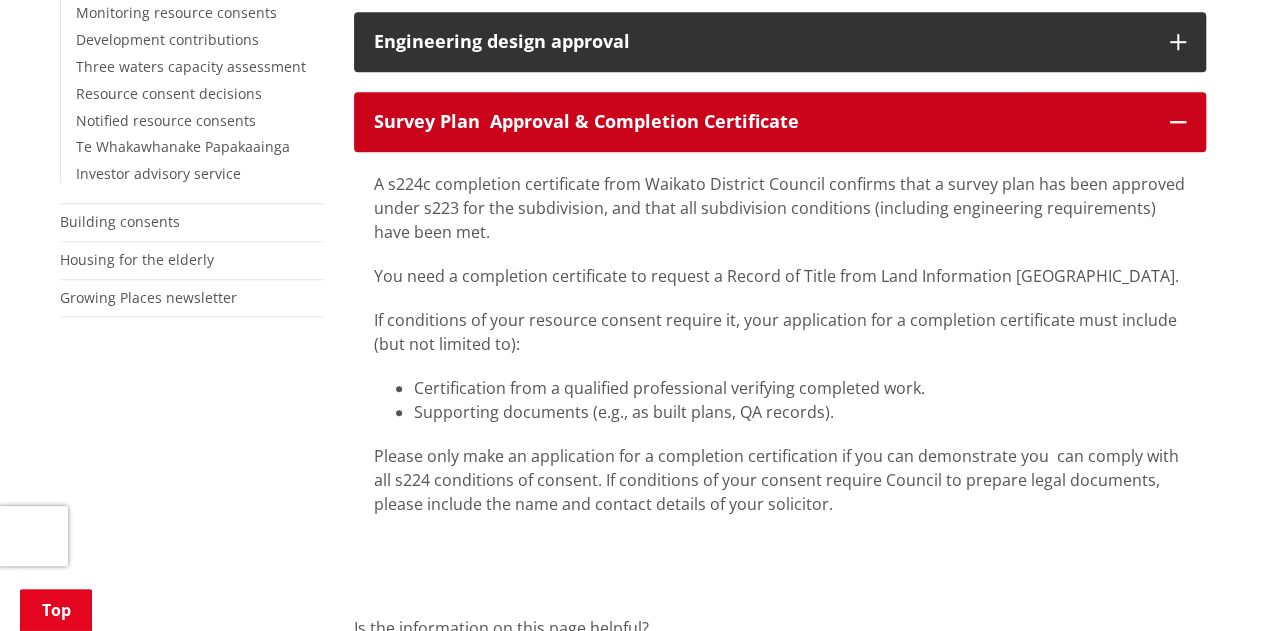click on "Survey Plan  Approval & Completion Certificate" at bounding box center (762, 122) 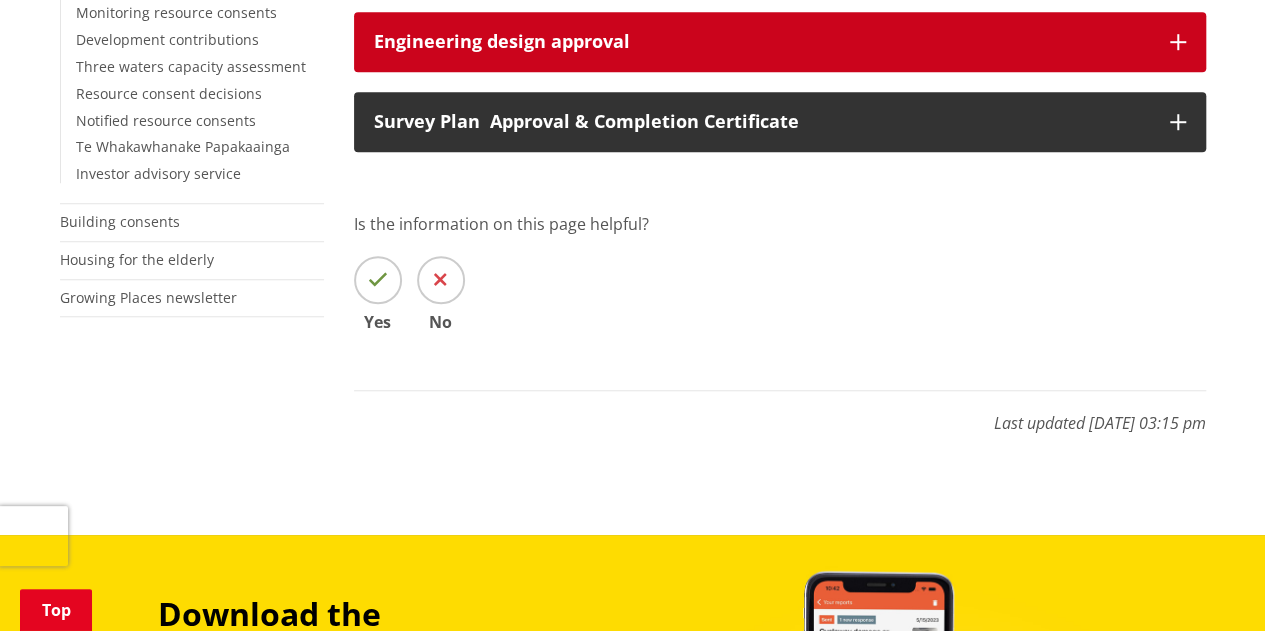 click on "Engineering design approval" at bounding box center (780, 42) 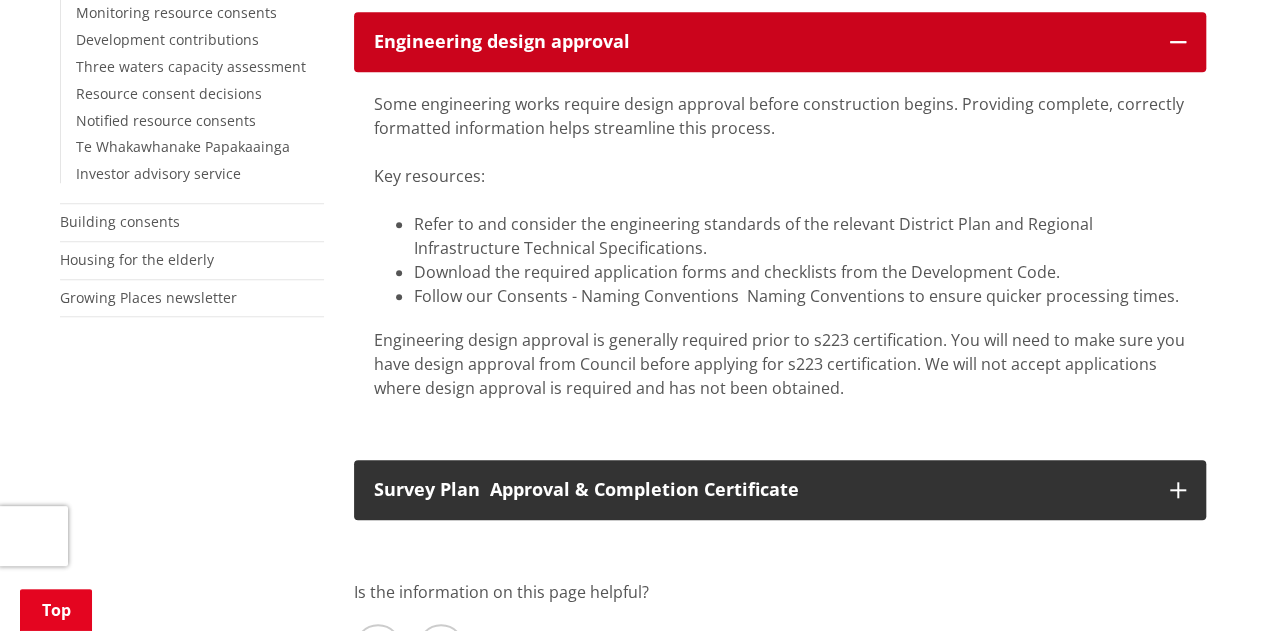 click on "Engineering design approval" at bounding box center [780, 42] 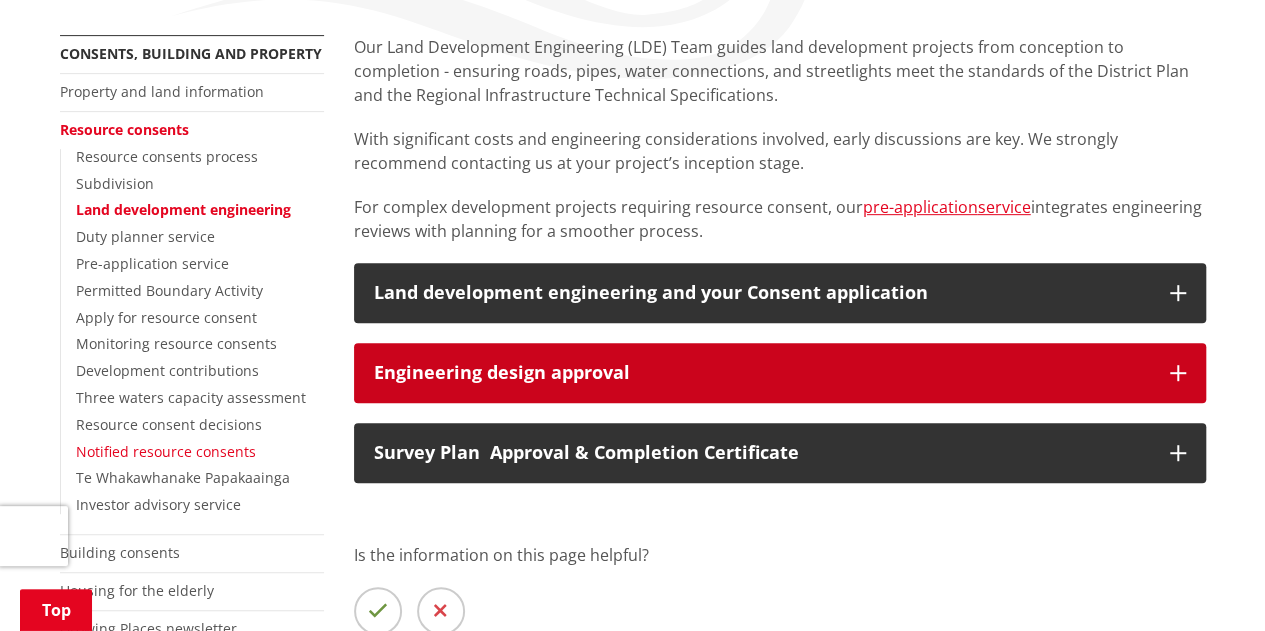 scroll, scrollTop: 400, scrollLeft: 0, axis: vertical 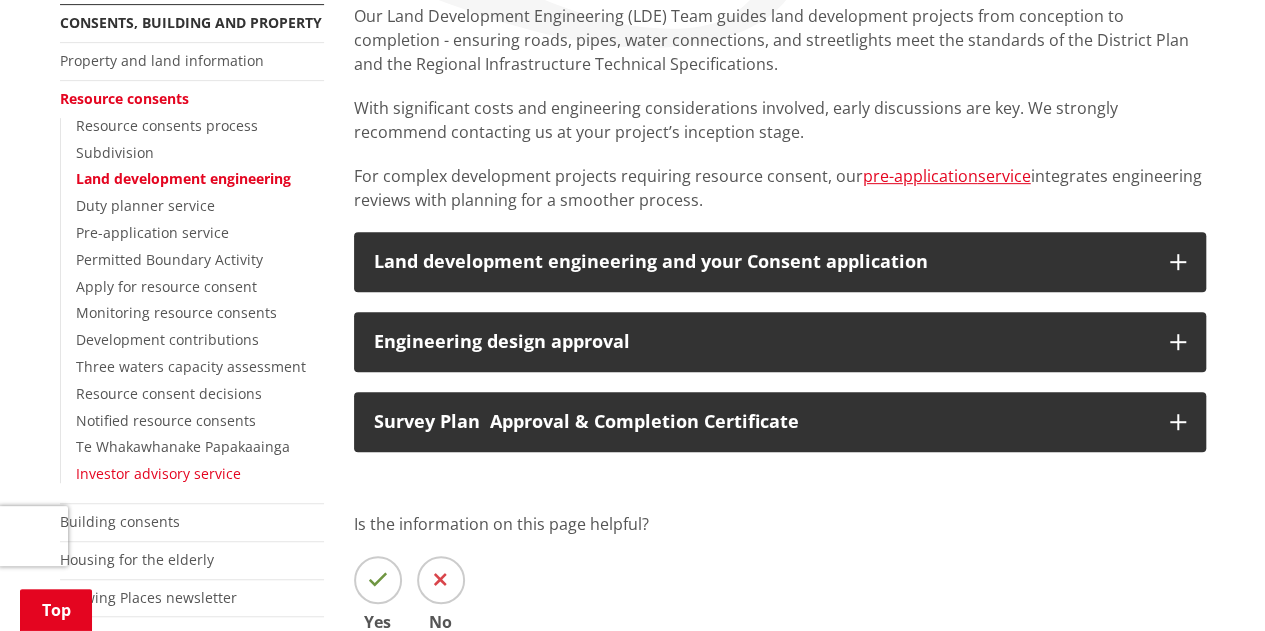 click on "Investor advisory service" at bounding box center [158, 473] 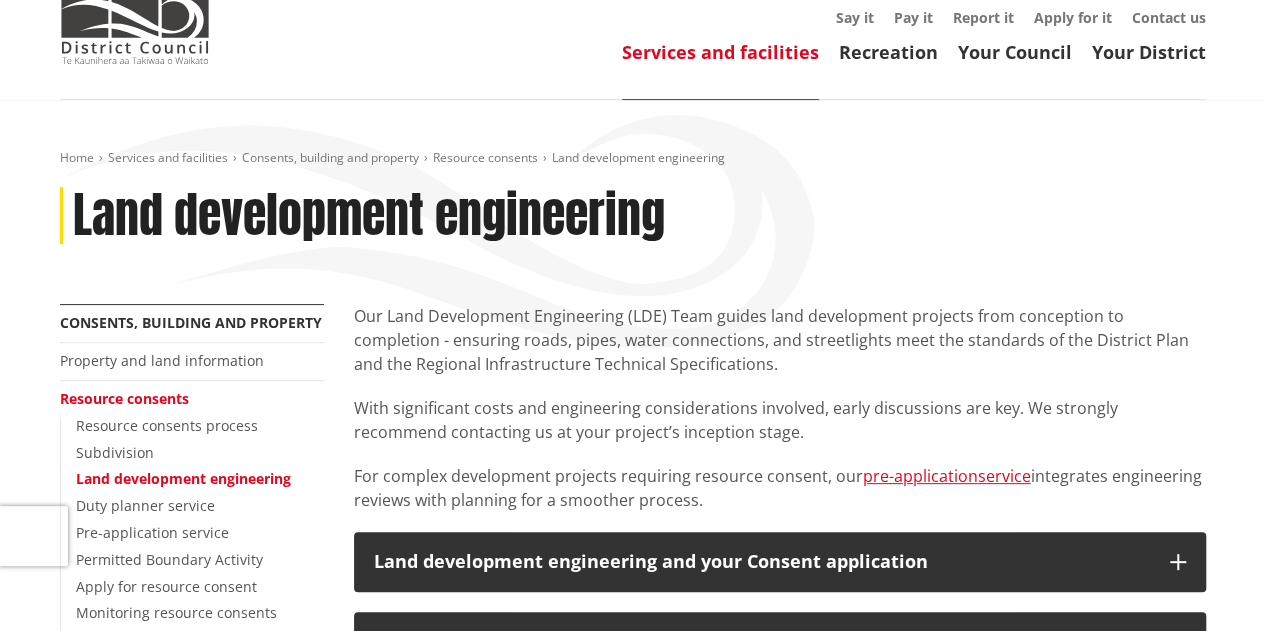 scroll, scrollTop: 0, scrollLeft: 0, axis: both 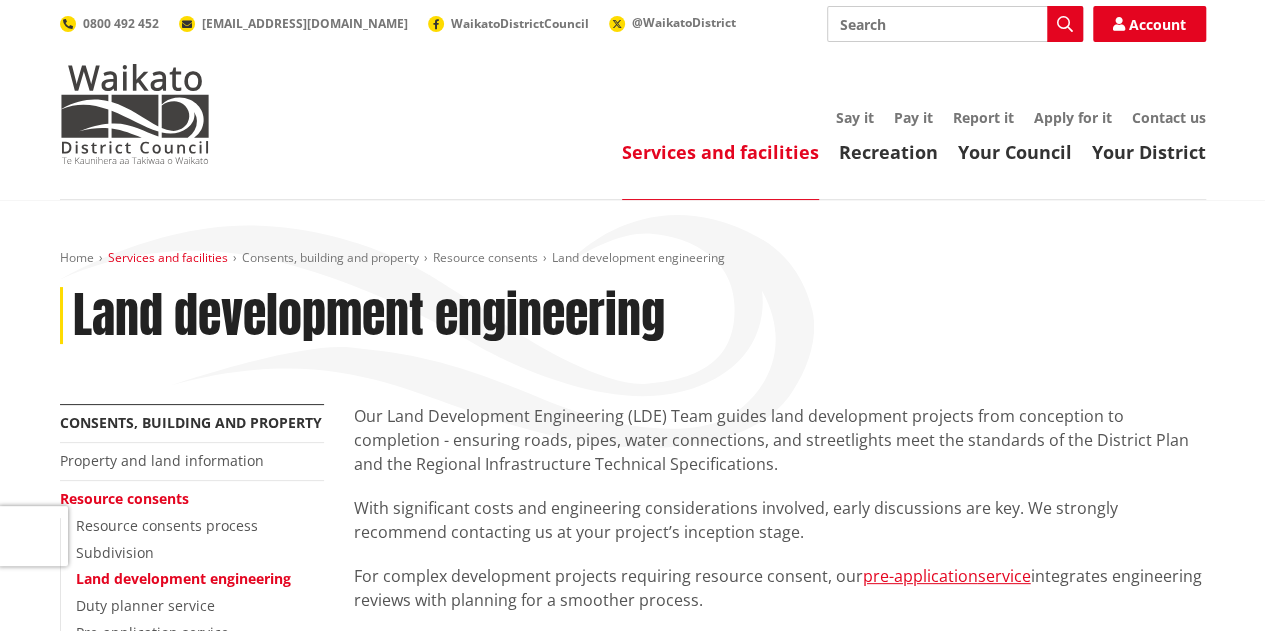 click on "Services and facilities" at bounding box center (168, 257) 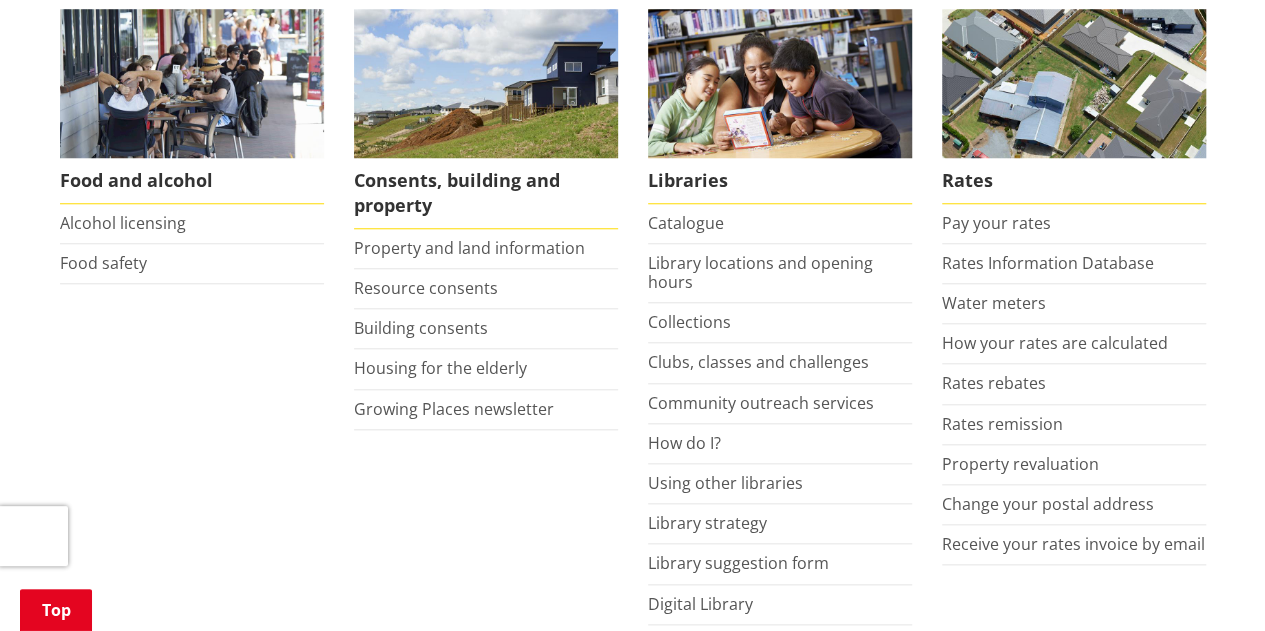 scroll, scrollTop: 800, scrollLeft: 0, axis: vertical 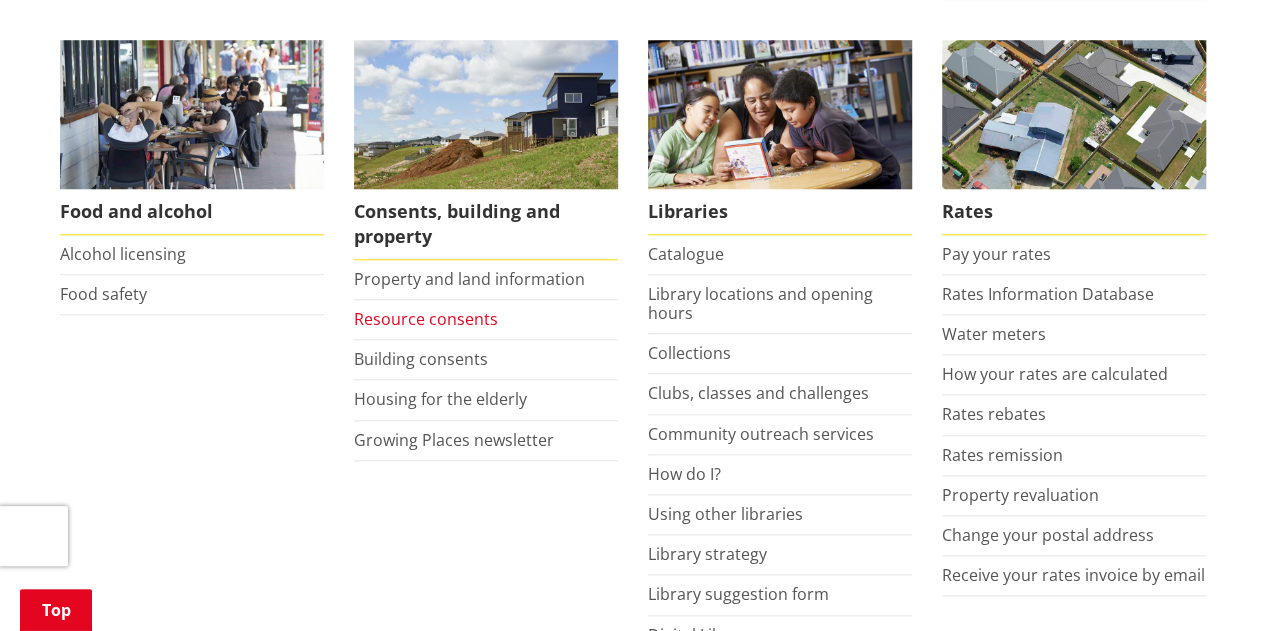 click on "Resource consents" at bounding box center (426, 319) 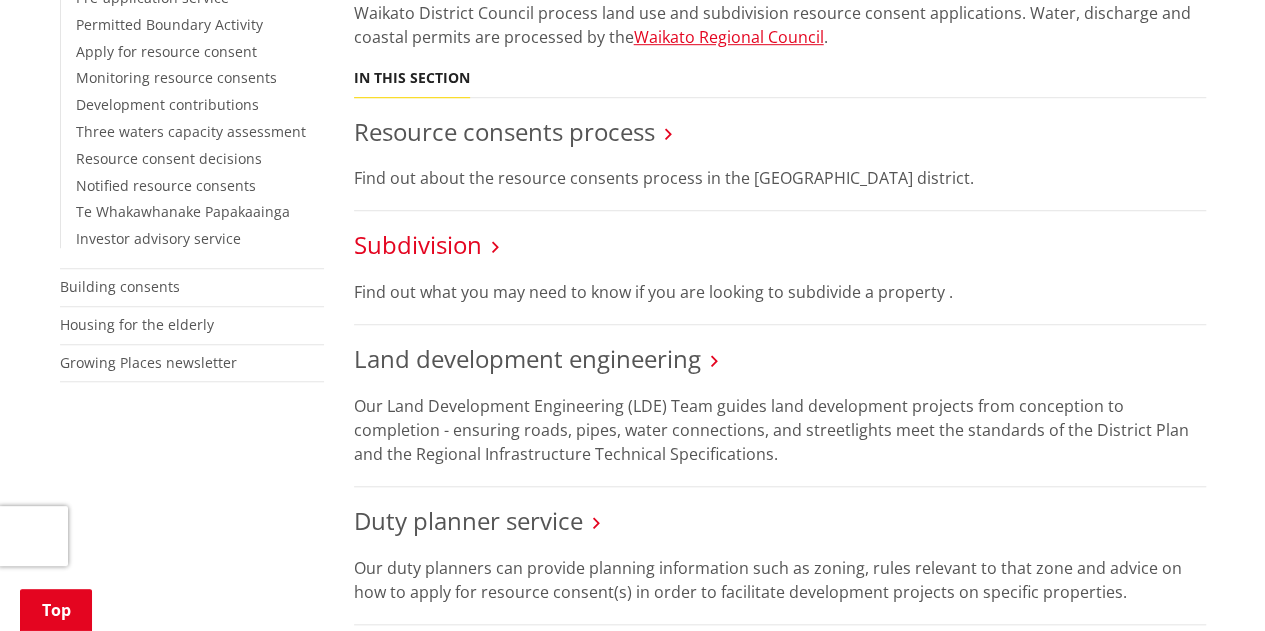 scroll, scrollTop: 600, scrollLeft: 0, axis: vertical 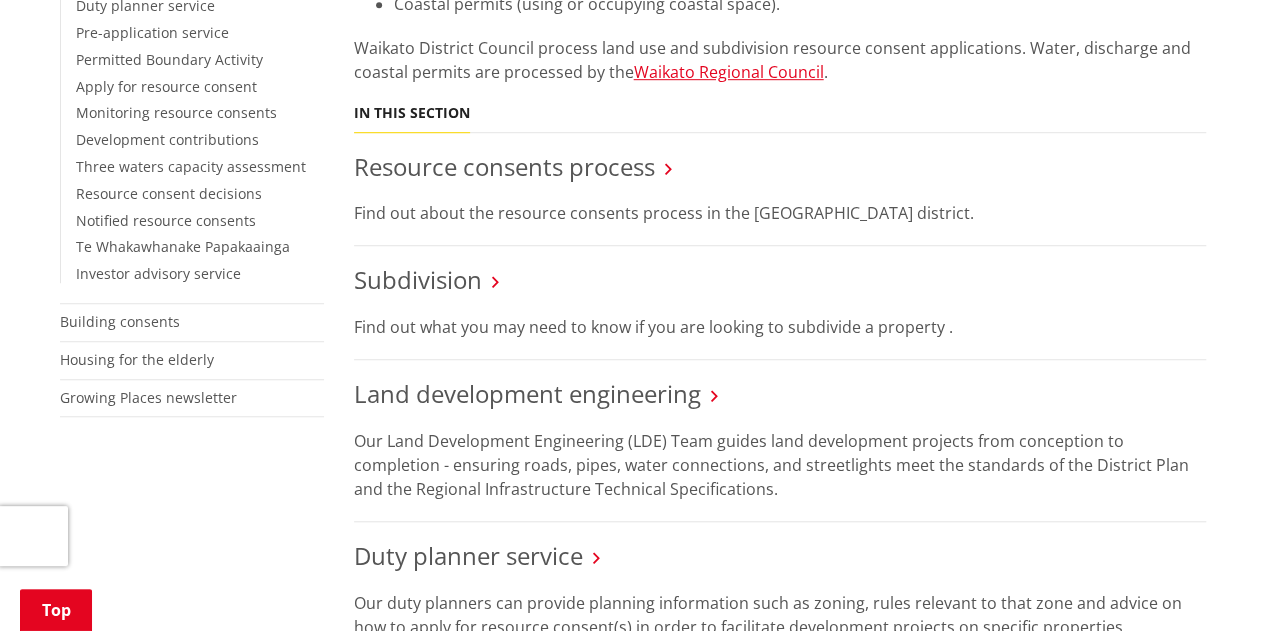 click on "Resource consents process" at bounding box center (780, 167) 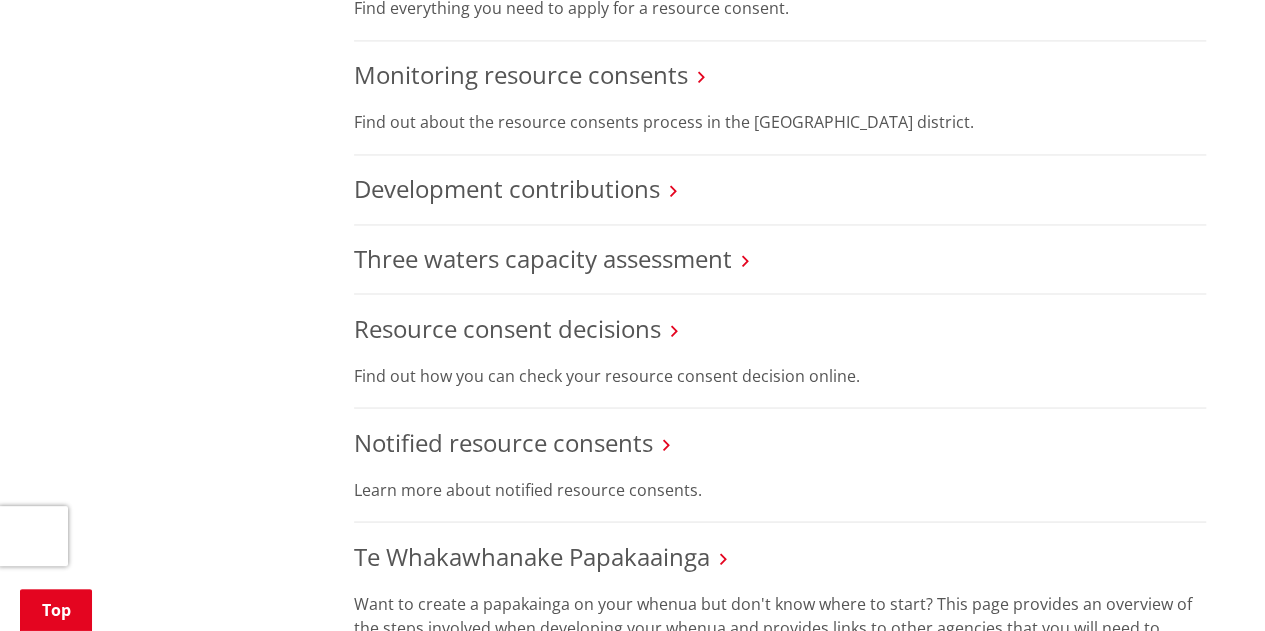 scroll, scrollTop: 1500, scrollLeft: 0, axis: vertical 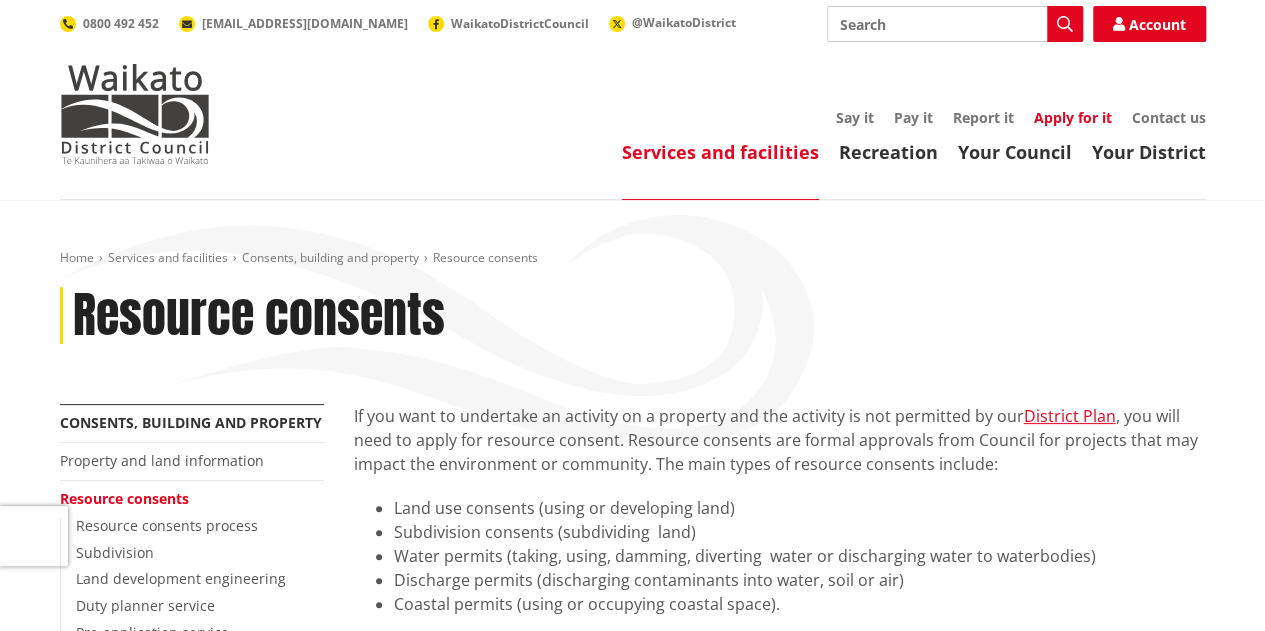 click on "Apply for it" at bounding box center (1073, 117) 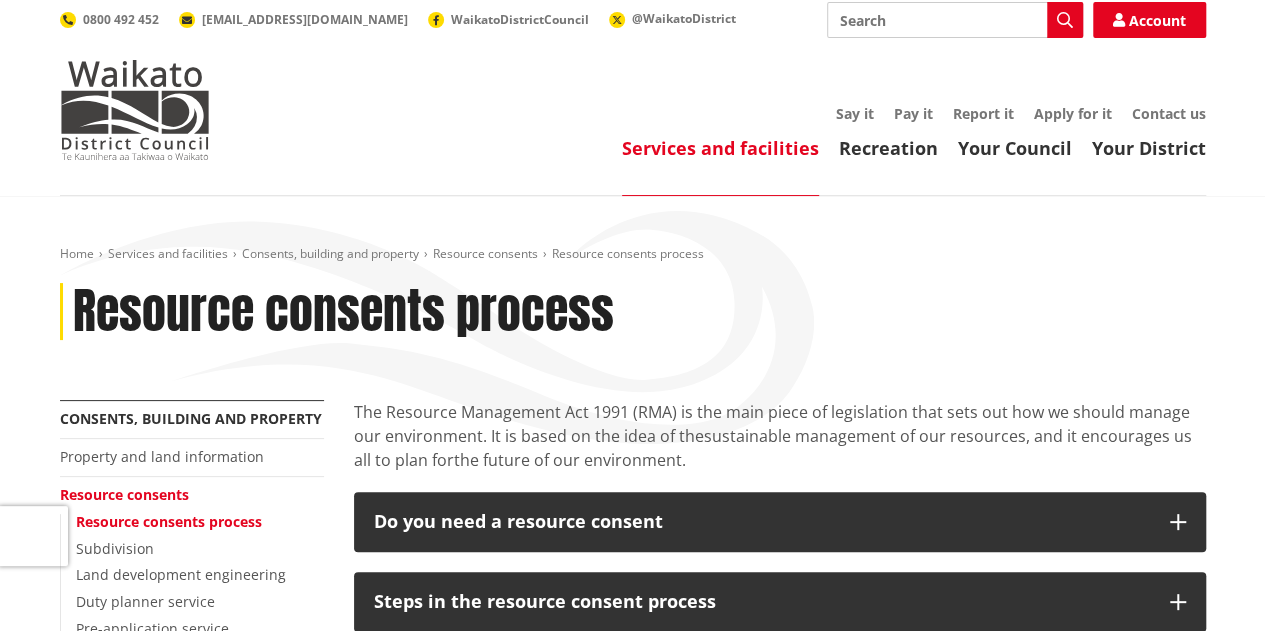 scroll, scrollTop: 0, scrollLeft: 0, axis: both 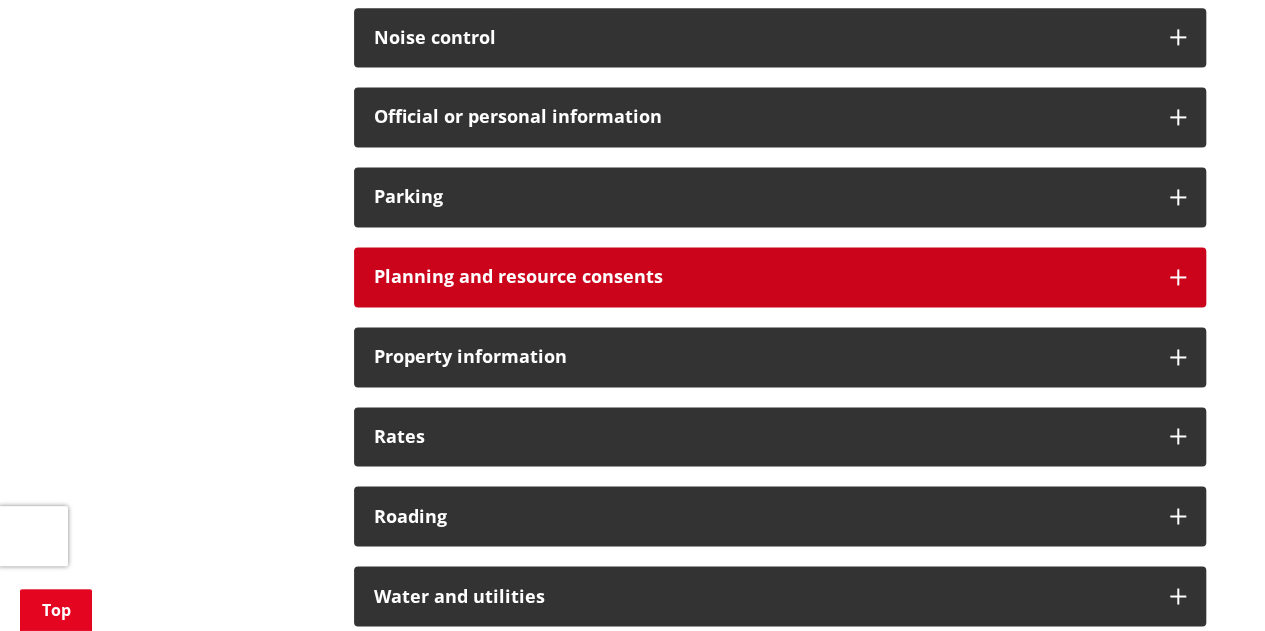 click at bounding box center (1178, 277) 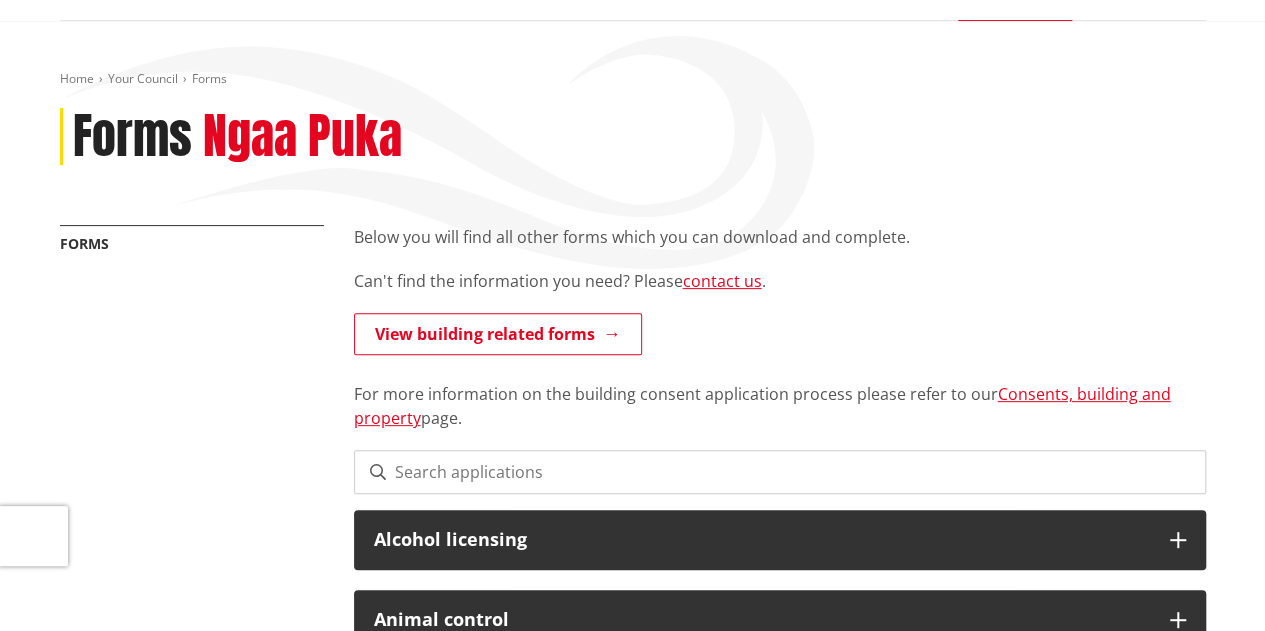scroll, scrollTop: 0, scrollLeft: 0, axis: both 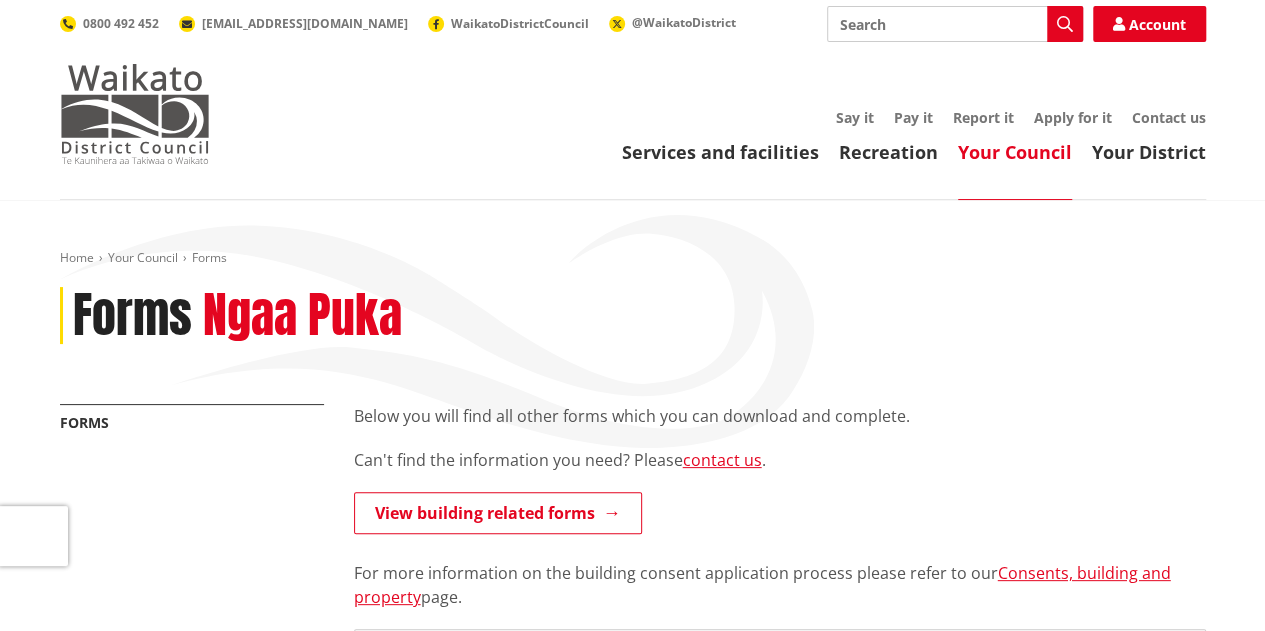 click at bounding box center [135, 114] 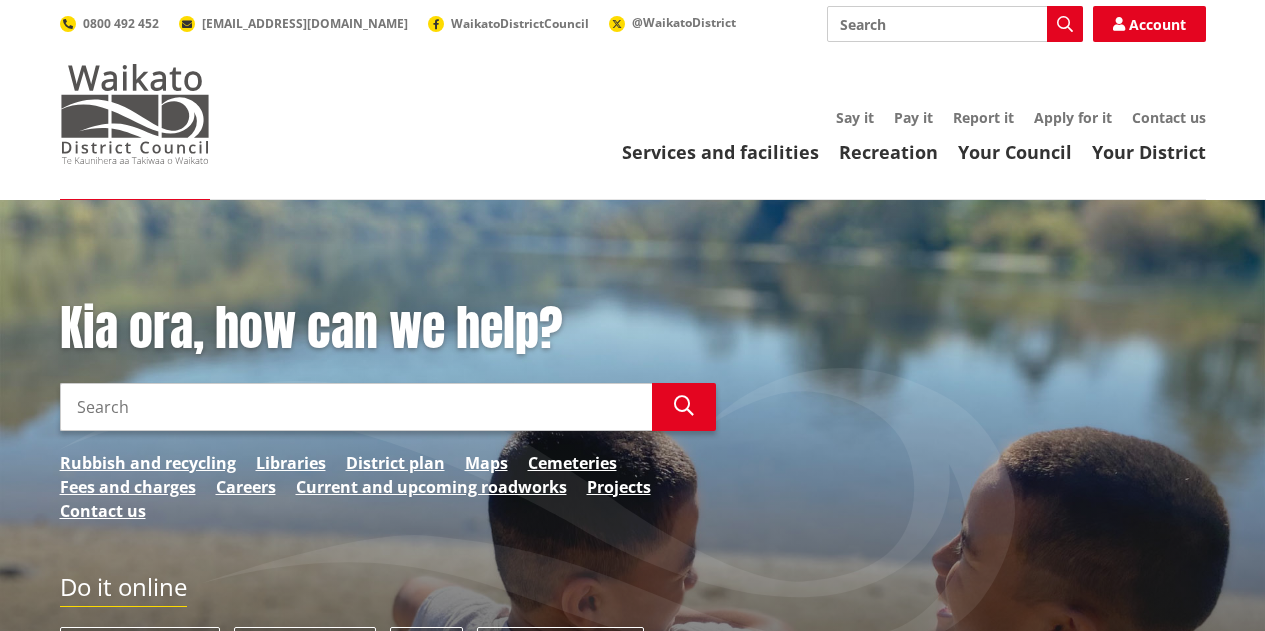 scroll, scrollTop: 0, scrollLeft: 0, axis: both 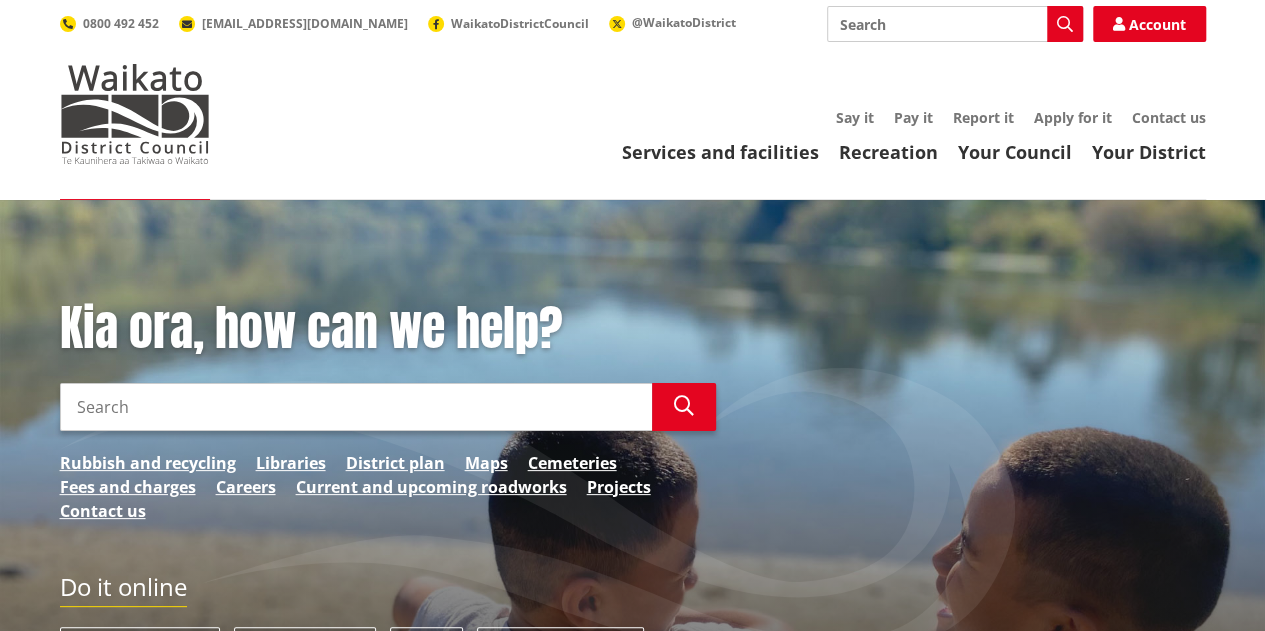 click on "Search" at bounding box center (356, 407) 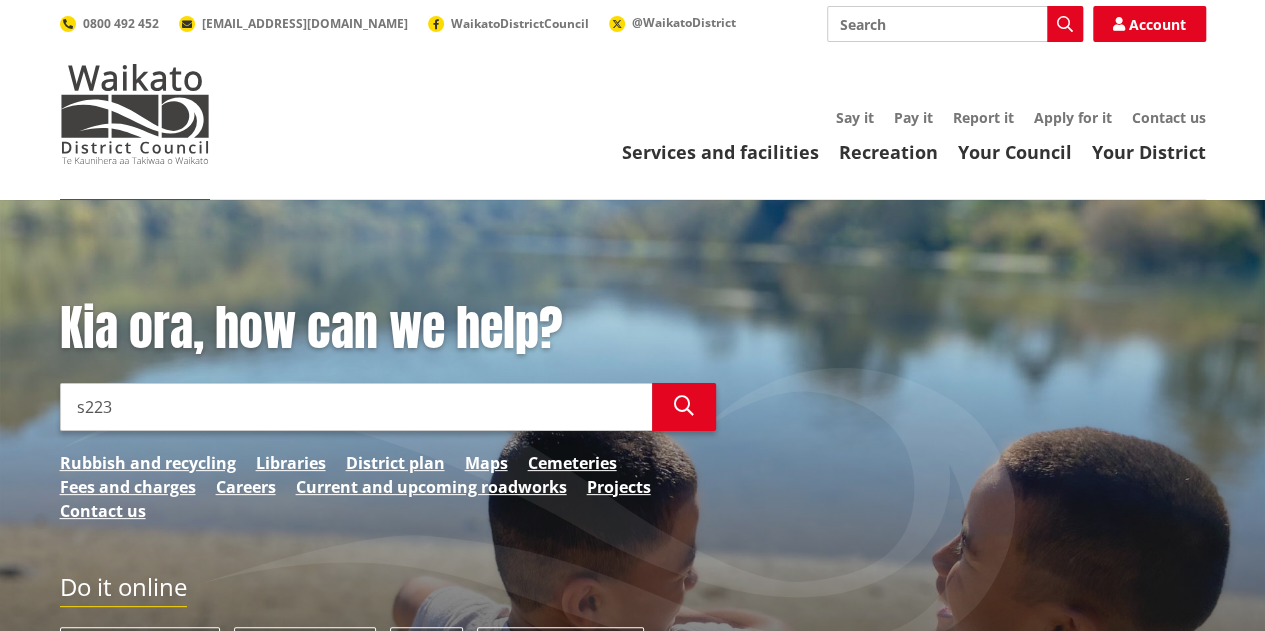 type on "s223" 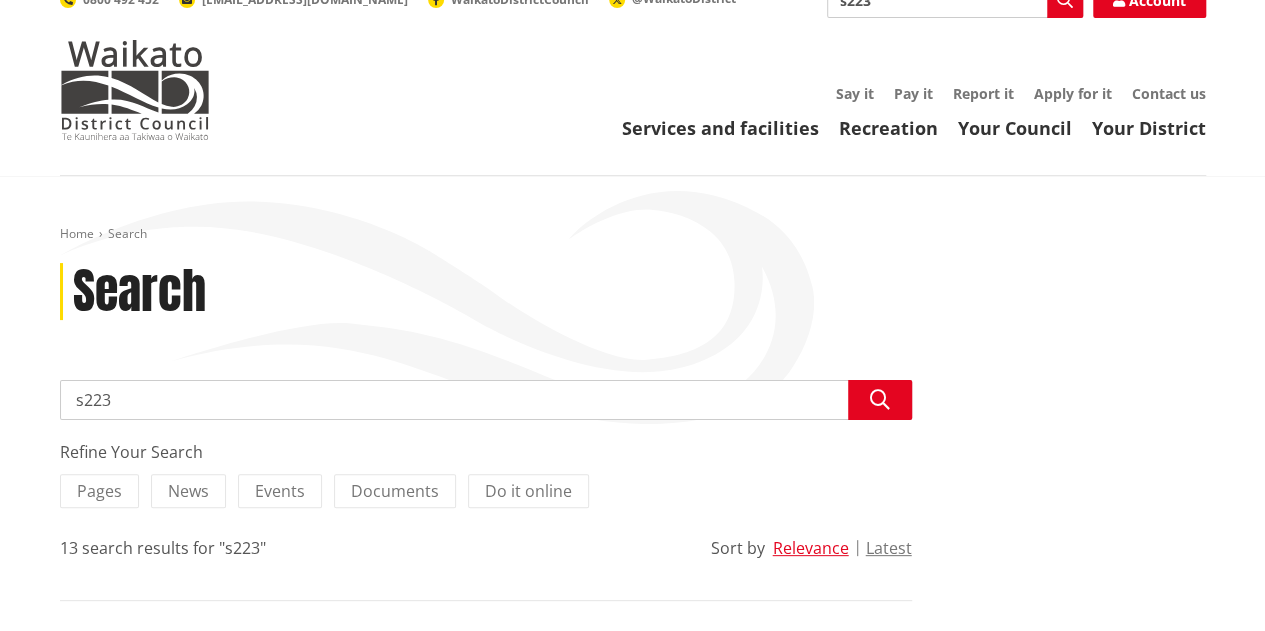 scroll, scrollTop: 0, scrollLeft: 0, axis: both 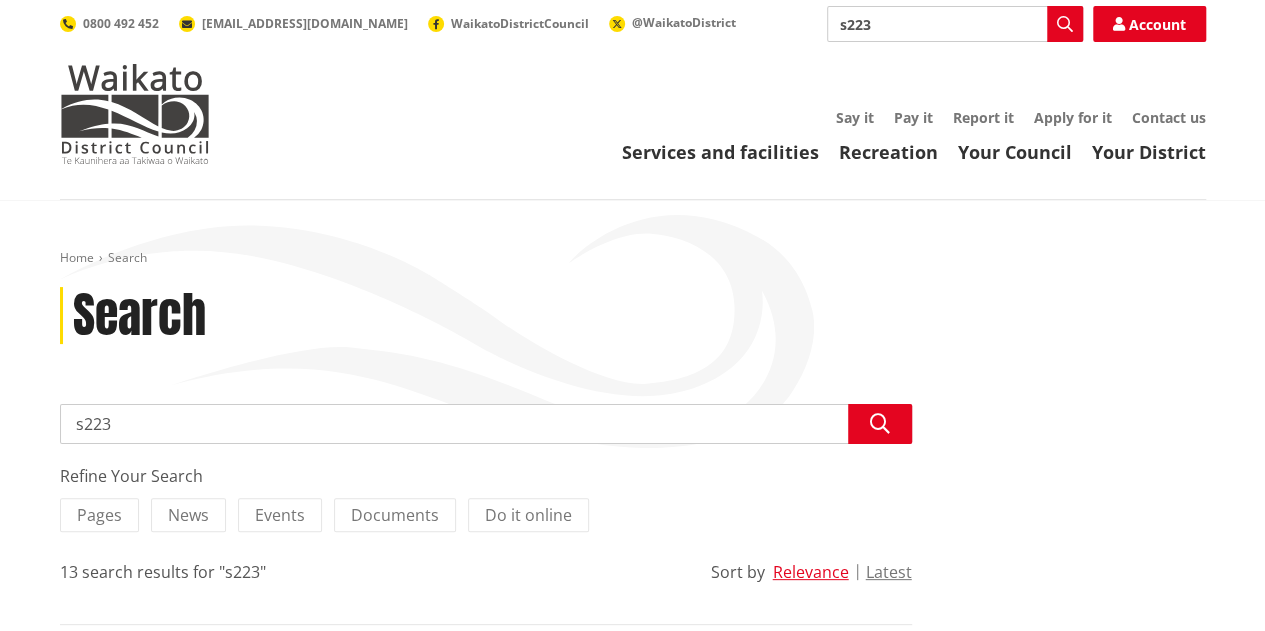 click on "s223" at bounding box center (486, 424) 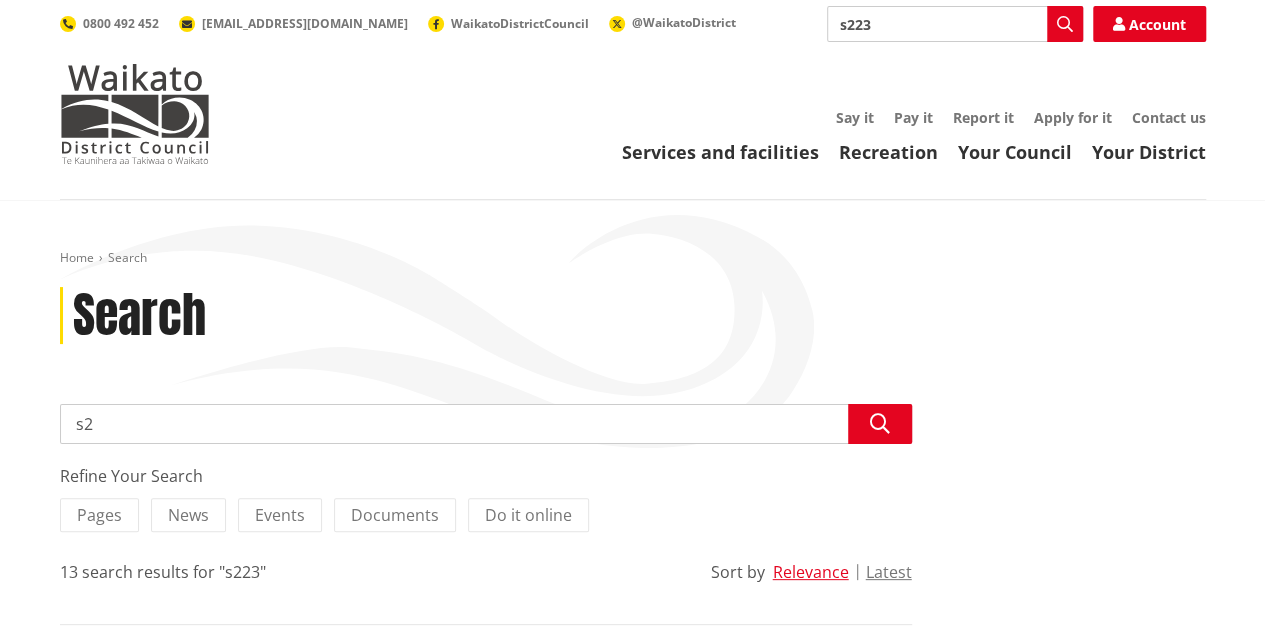 type on "s" 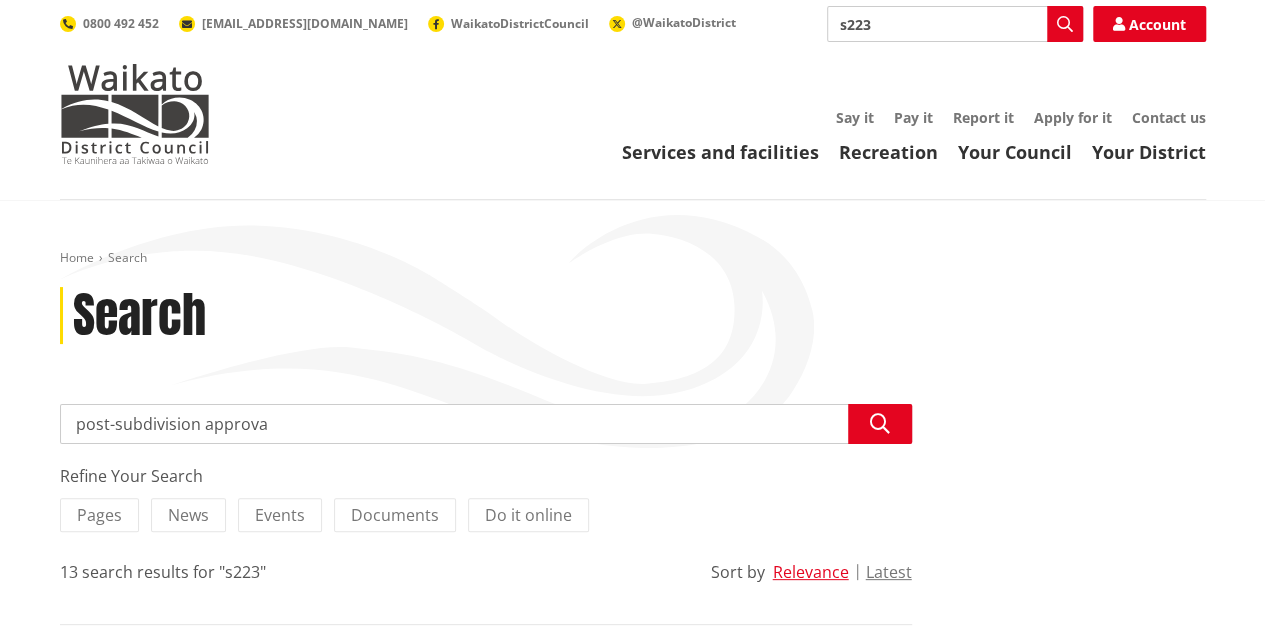 type on "post-subdivision approval" 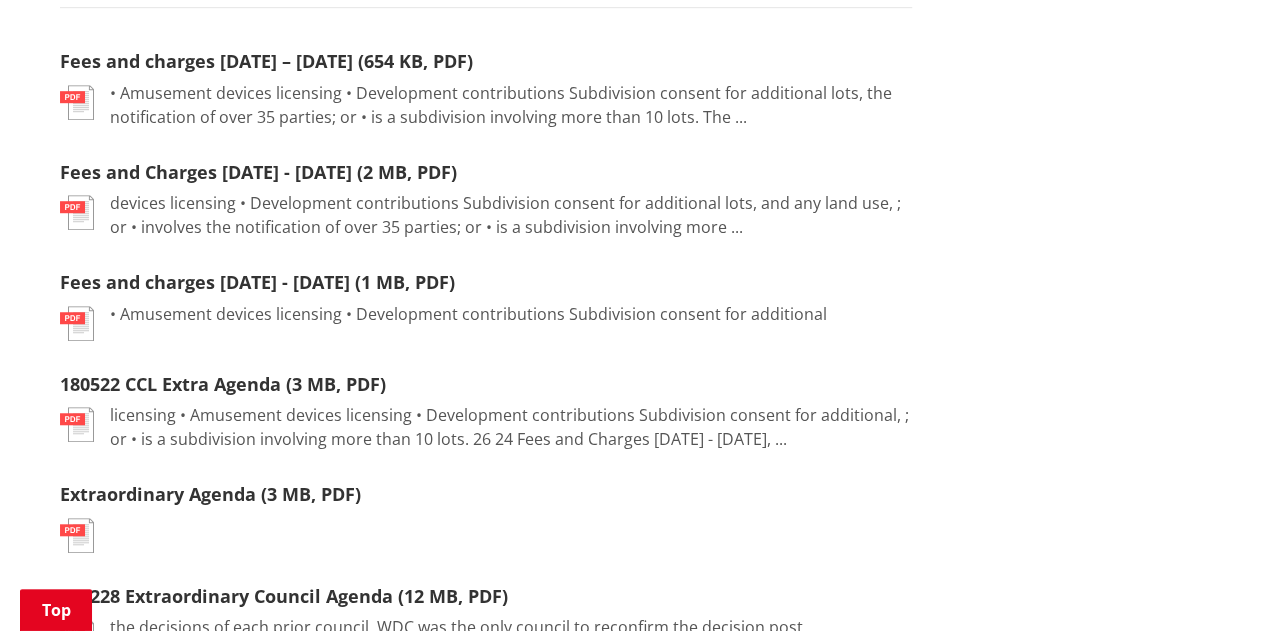 scroll, scrollTop: 400, scrollLeft: 0, axis: vertical 